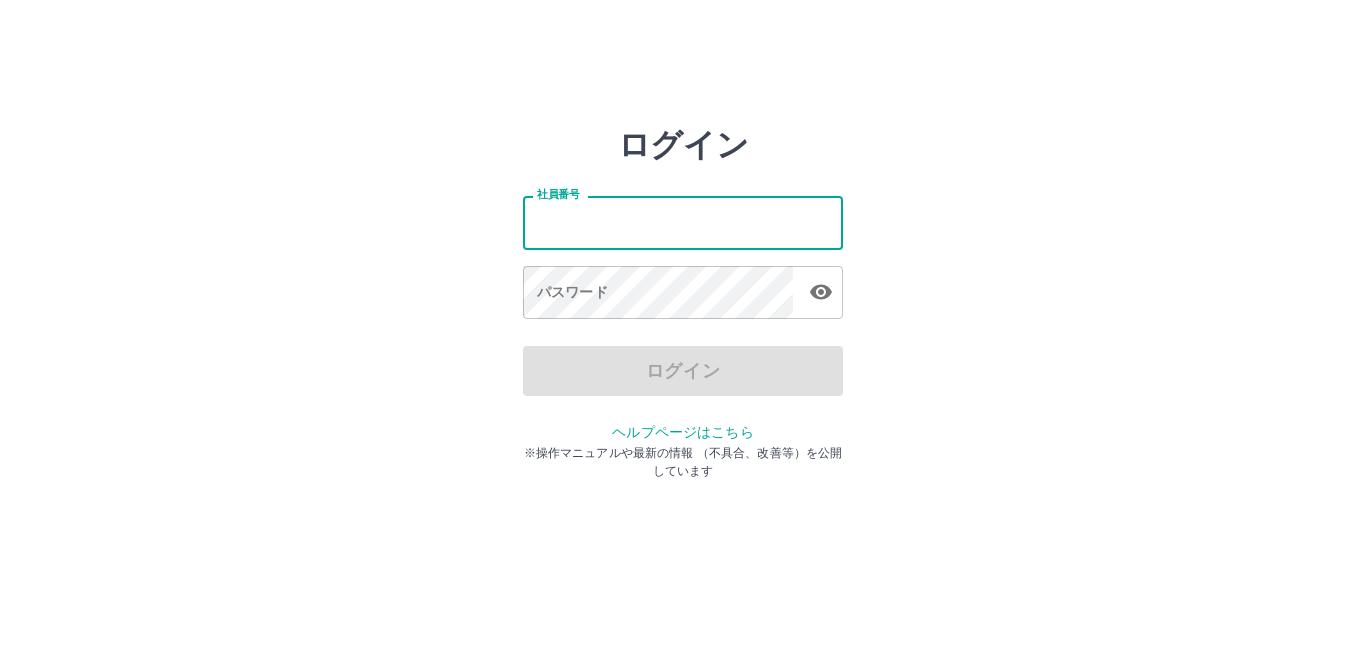 scroll, scrollTop: 0, scrollLeft: 0, axis: both 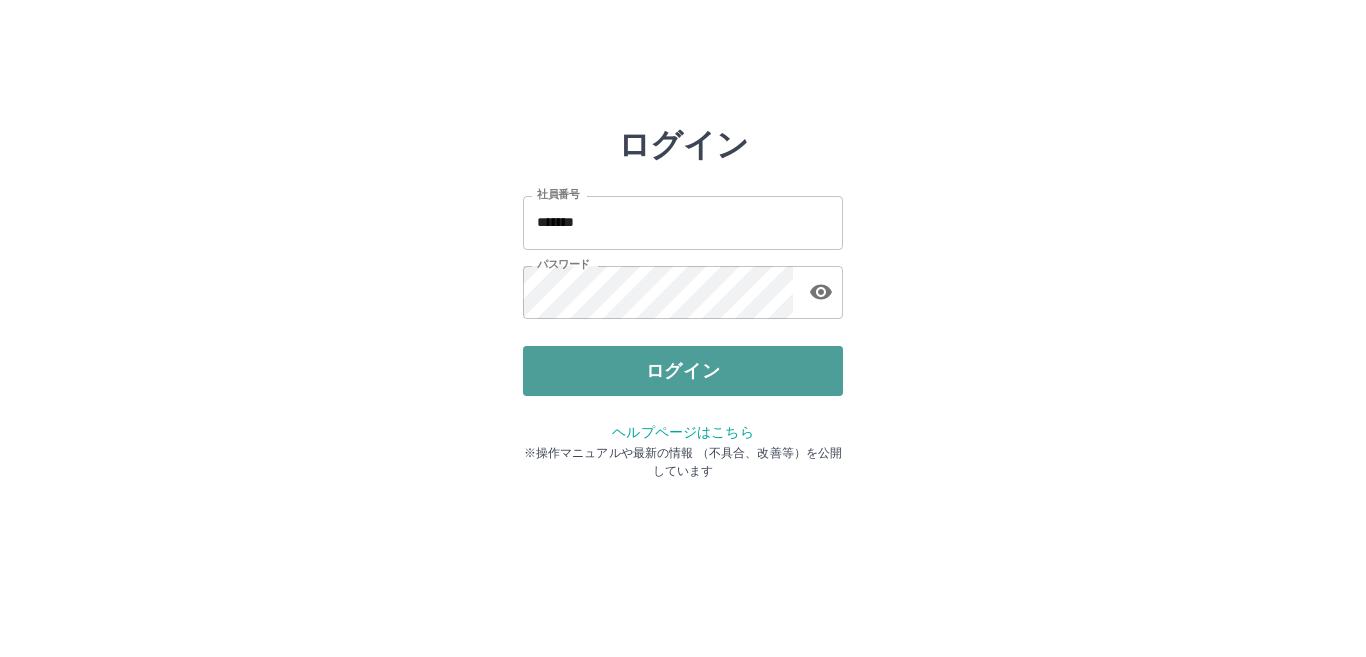 click on "ログイン" at bounding box center [683, 371] 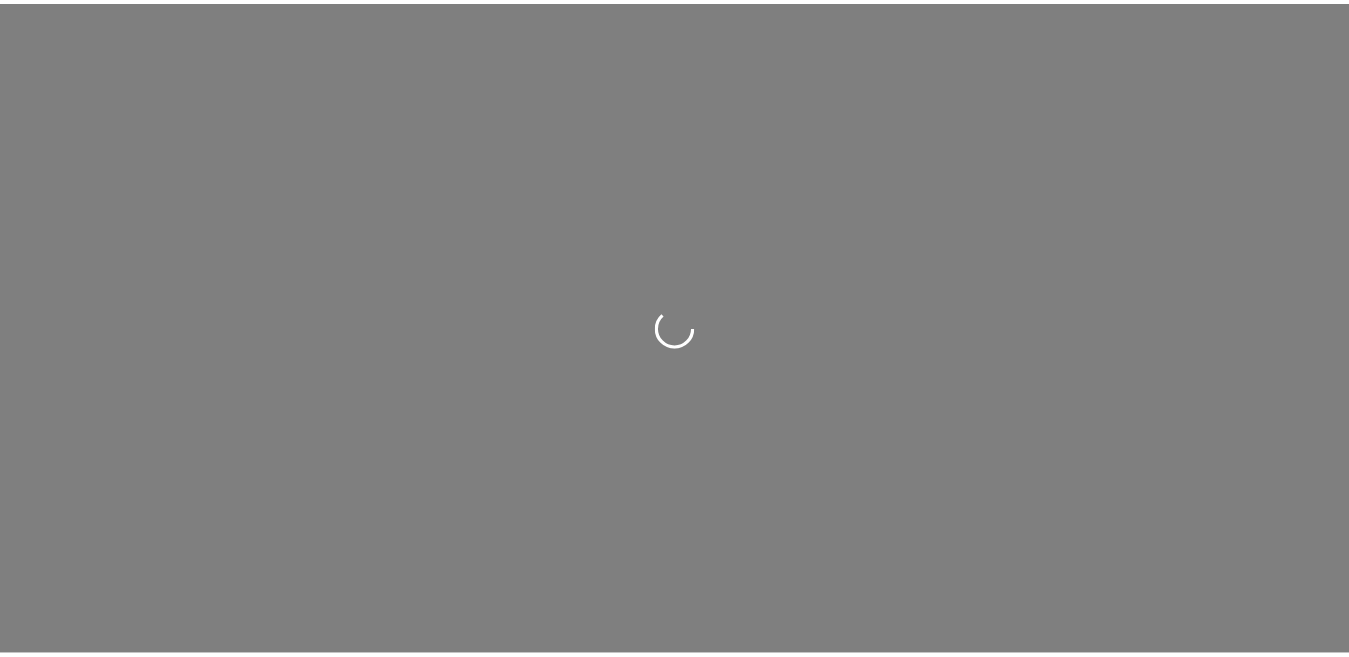 scroll, scrollTop: 0, scrollLeft: 0, axis: both 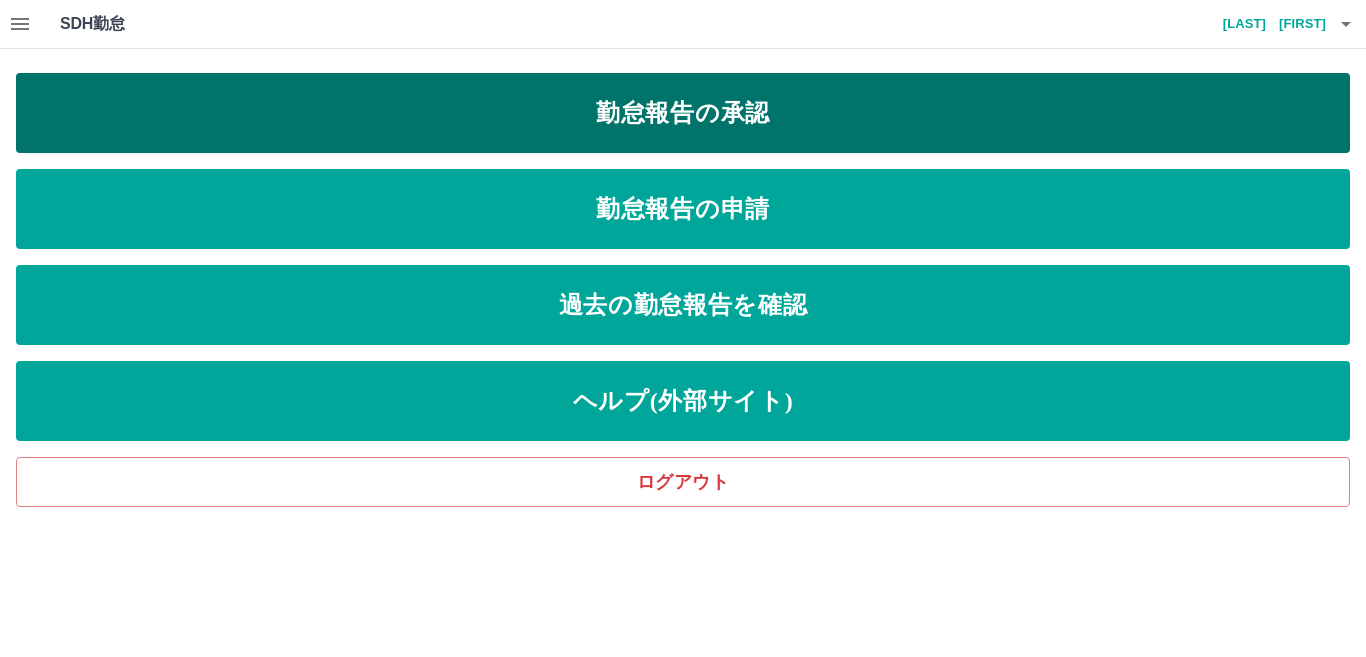 click on "勤怠報告の承認" at bounding box center [683, 113] 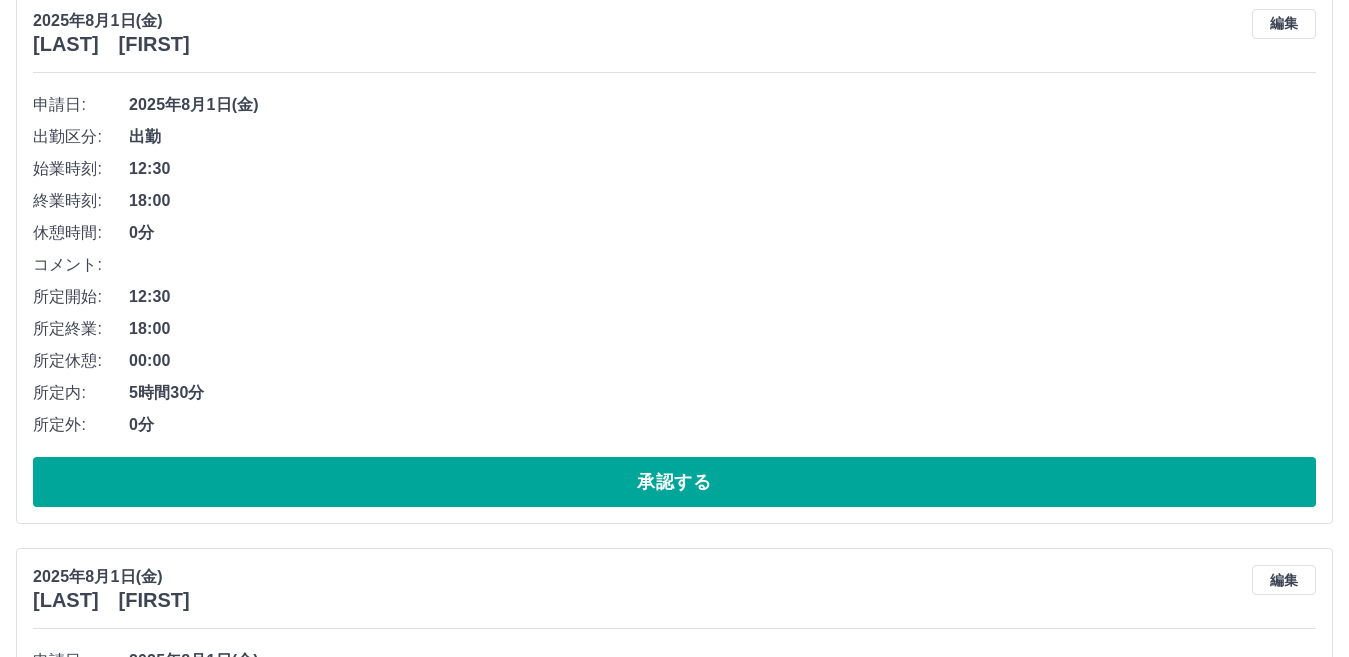 scroll, scrollTop: 300, scrollLeft: 0, axis: vertical 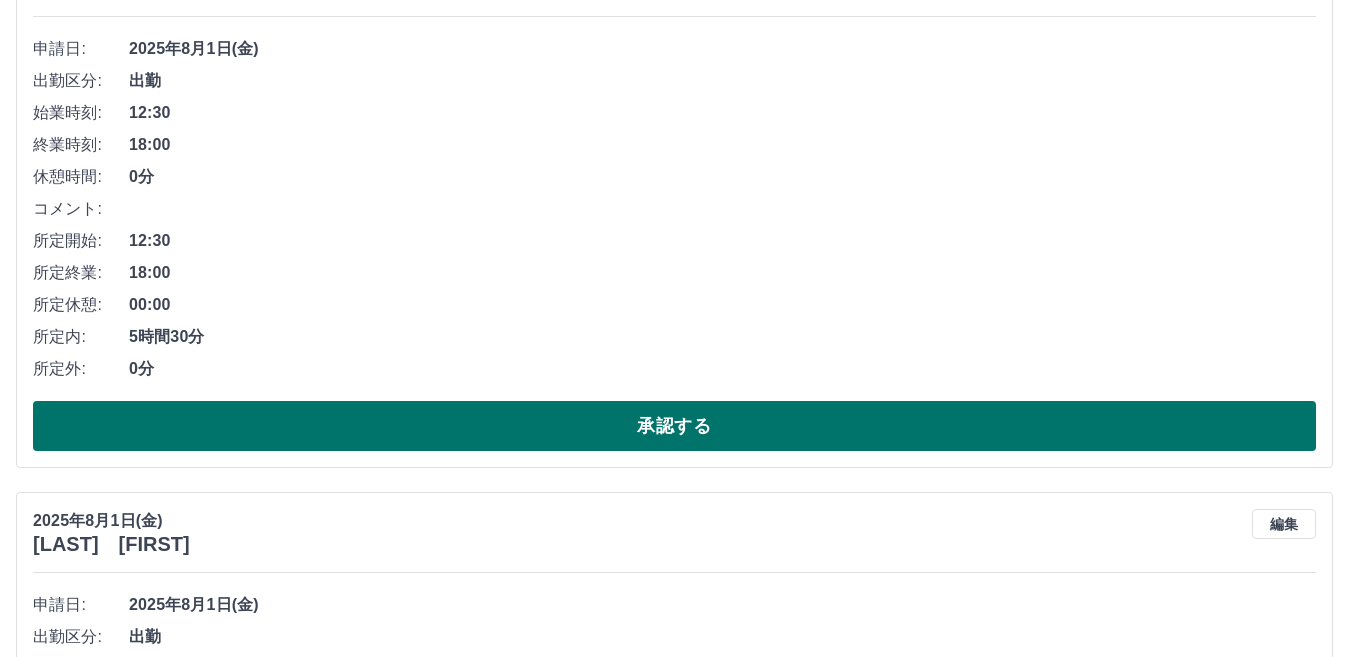 click on "承認する" at bounding box center (674, 426) 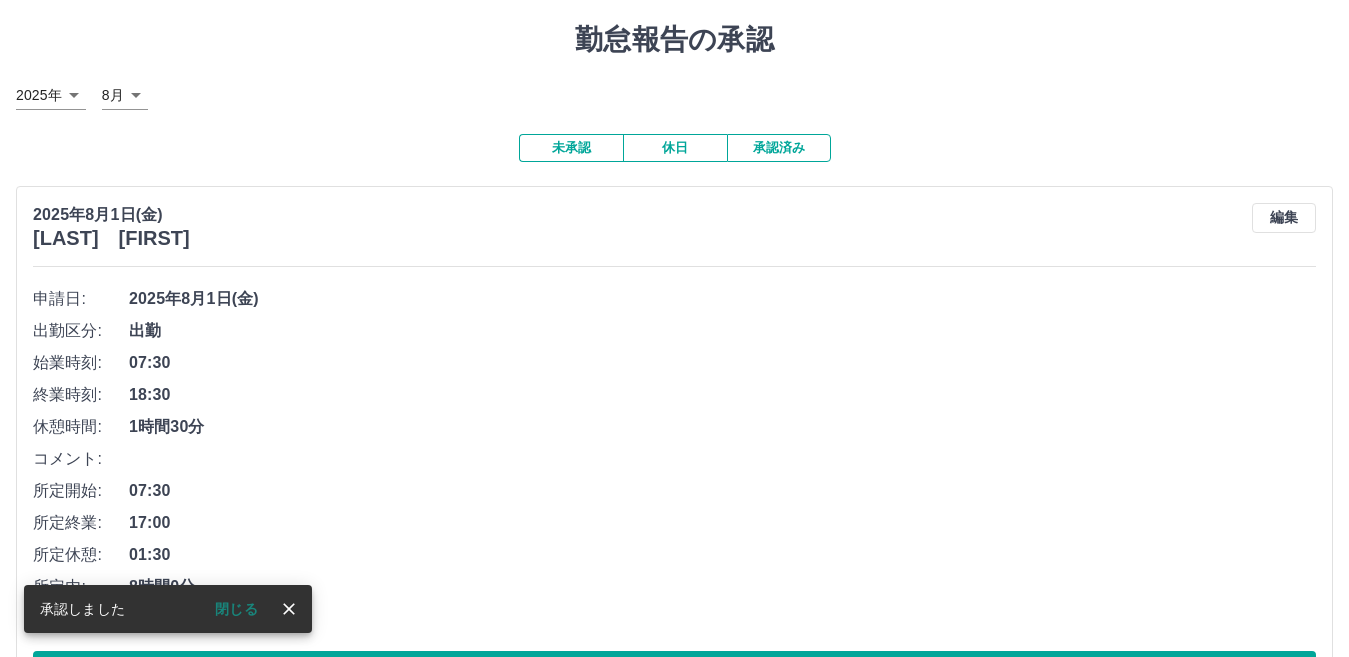 scroll, scrollTop: 0, scrollLeft: 0, axis: both 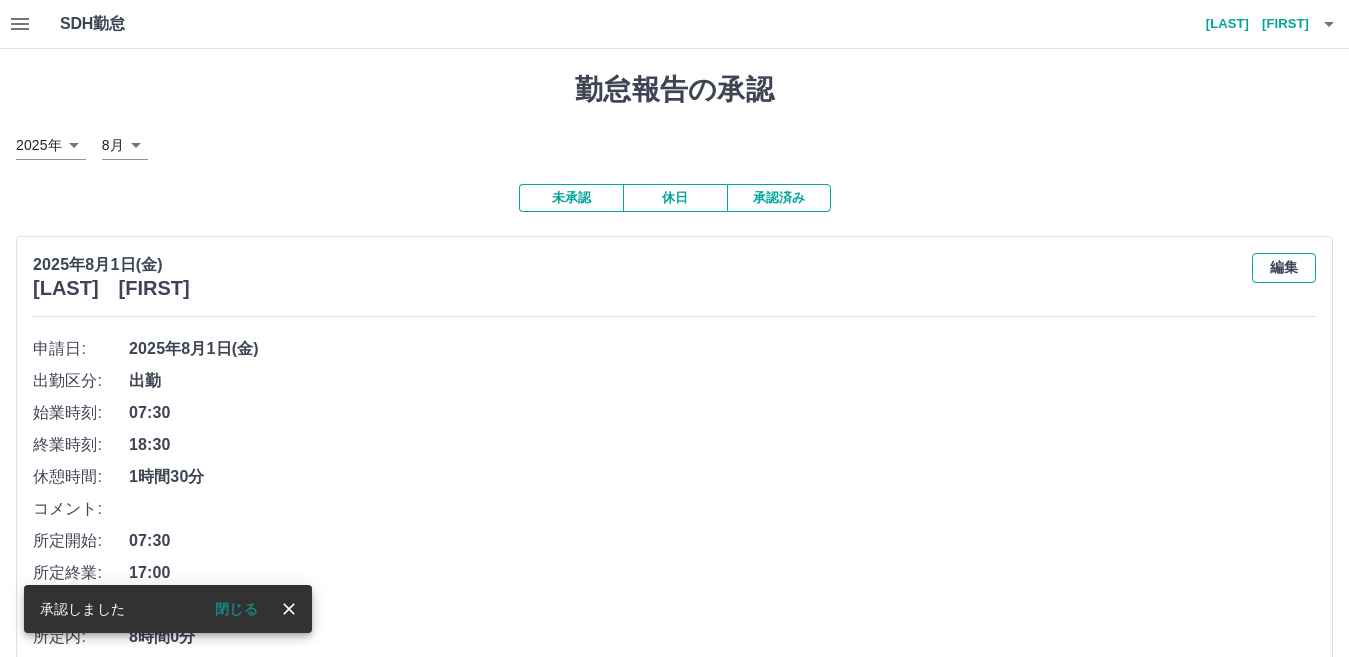 click on "編集" at bounding box center [1284, 268] 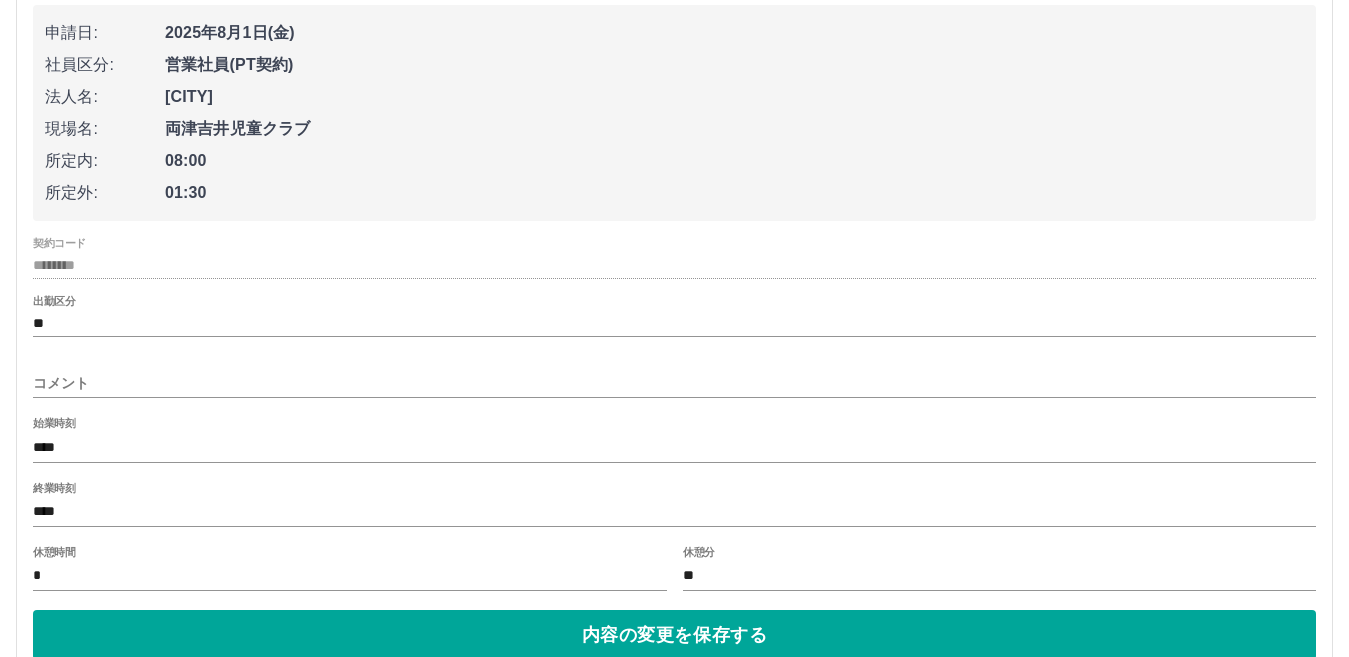 scroll, scrollTop: 400, scrollLeft: 0, axis: vertical 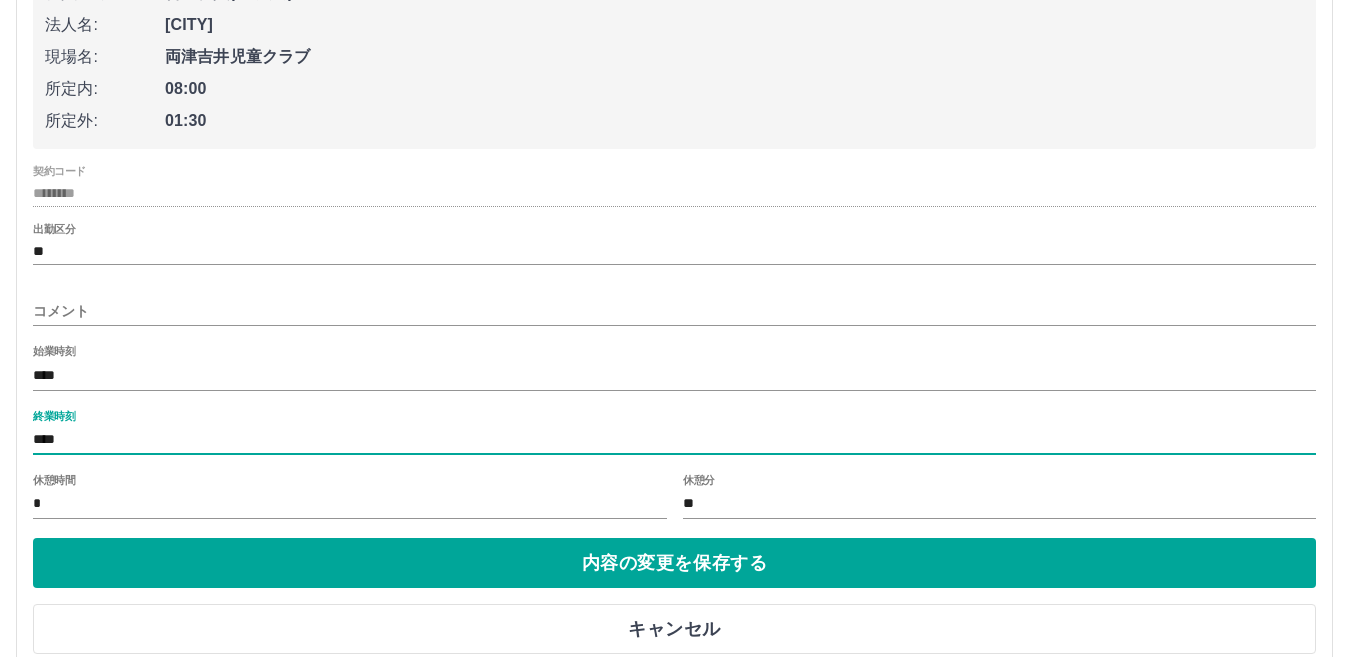 click on "****" at bounding box center [674, 440] 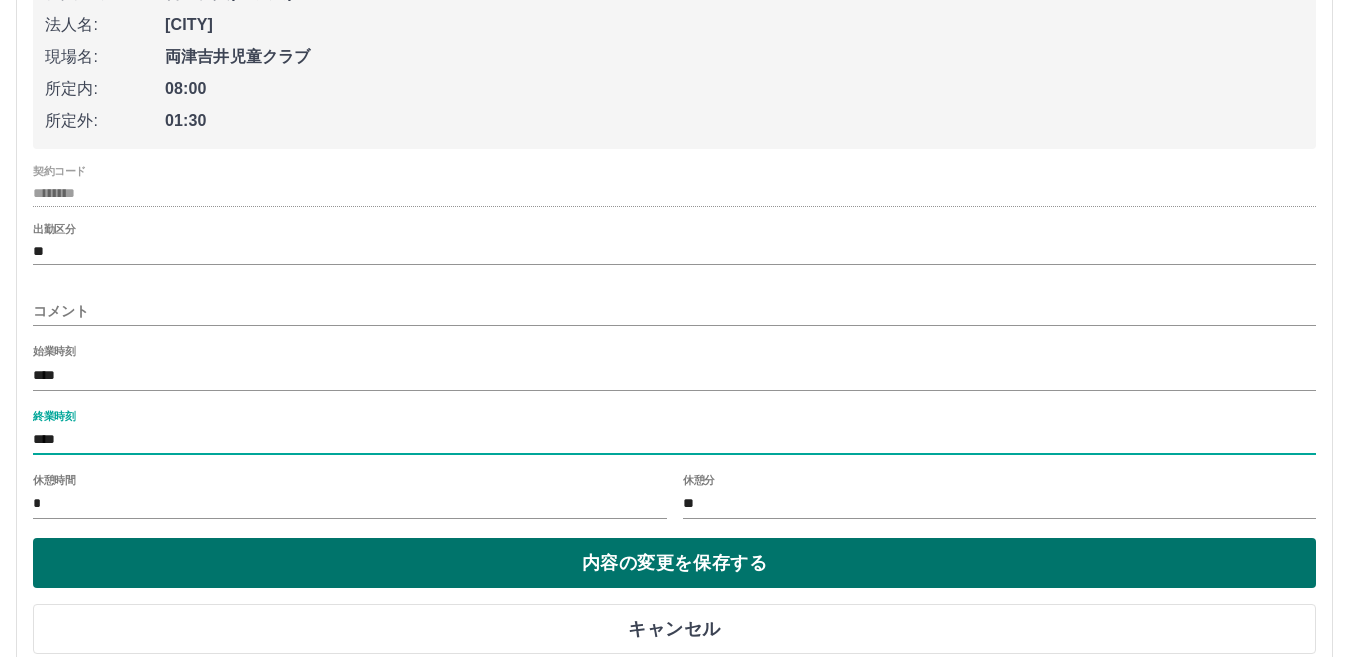 type on "****" 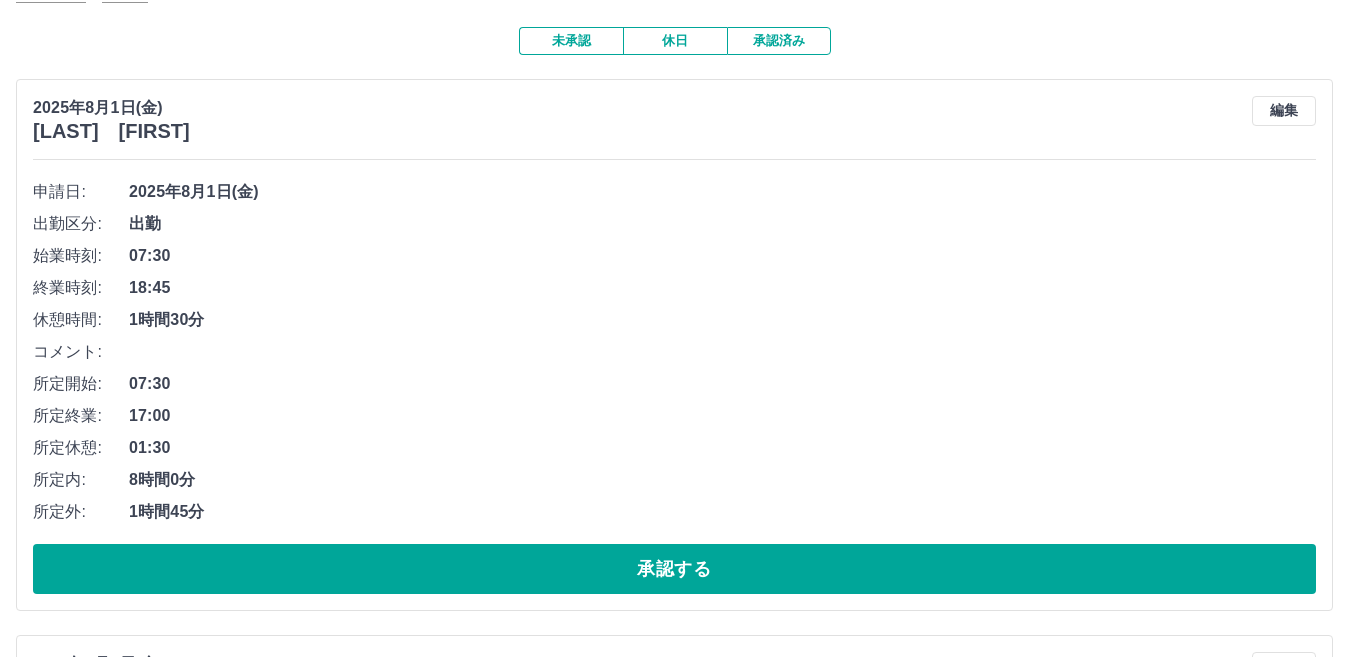 scroll, scrollTop: 100, scrollLeft: 0, axis: vertical 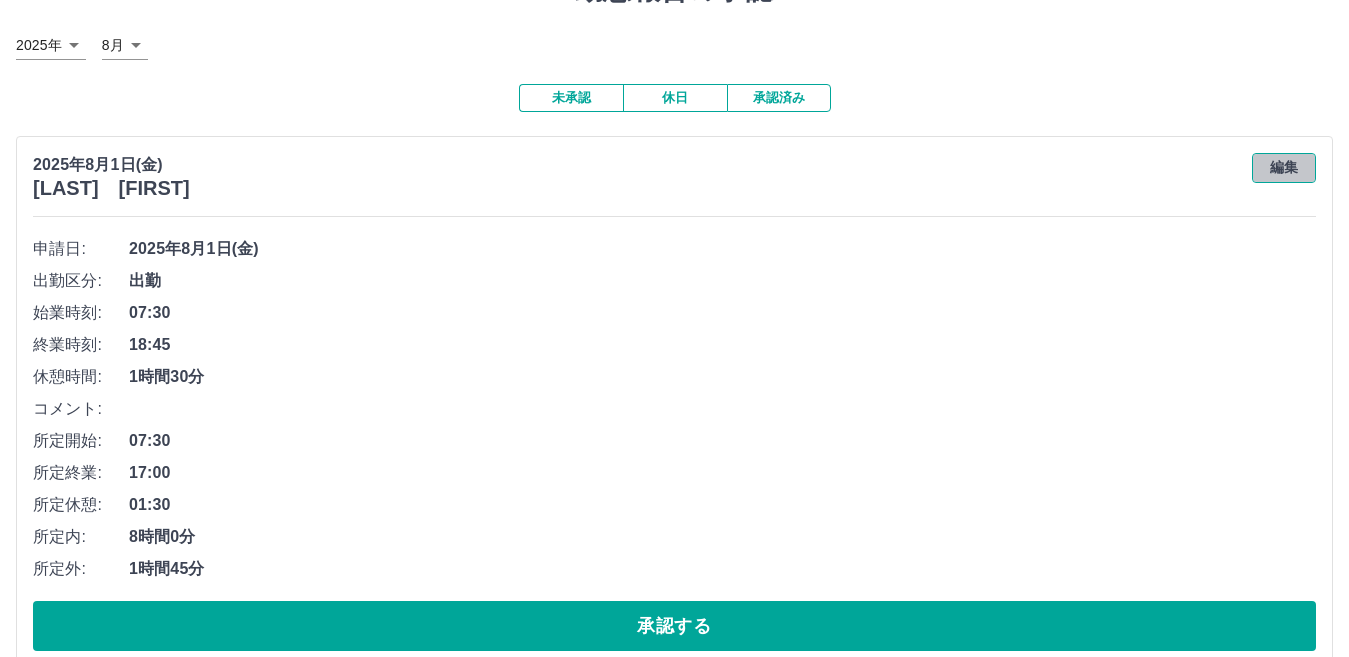 click on "編集" at bounding box center [1284, 168] 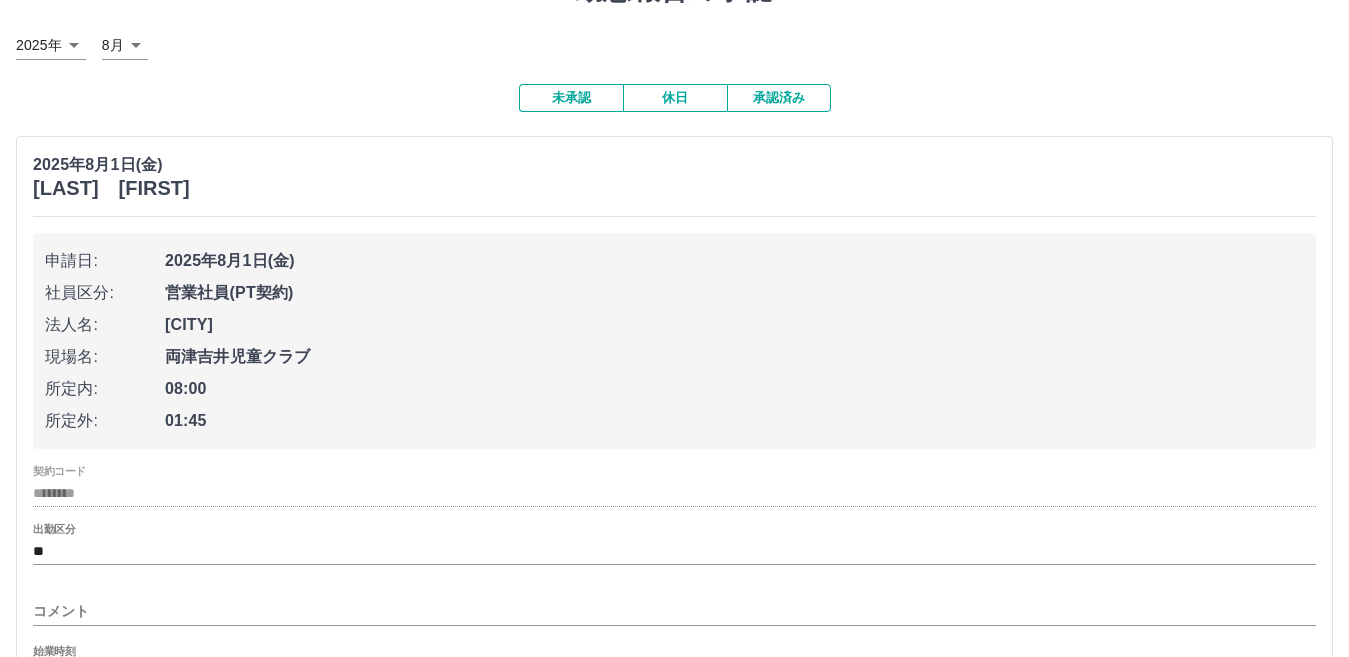 scroll, scrollTop: 200, scrollLeft: 0, axis: vertical 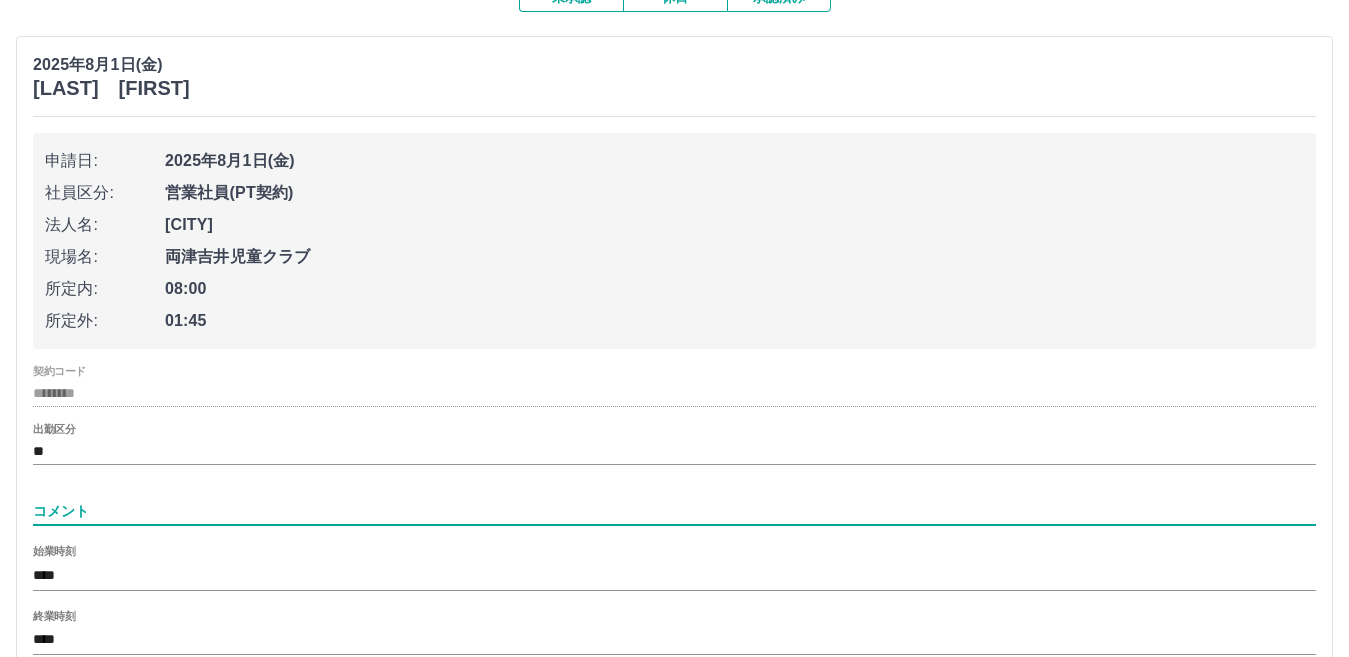 click on "コメント" at bounding box center (674, 511) 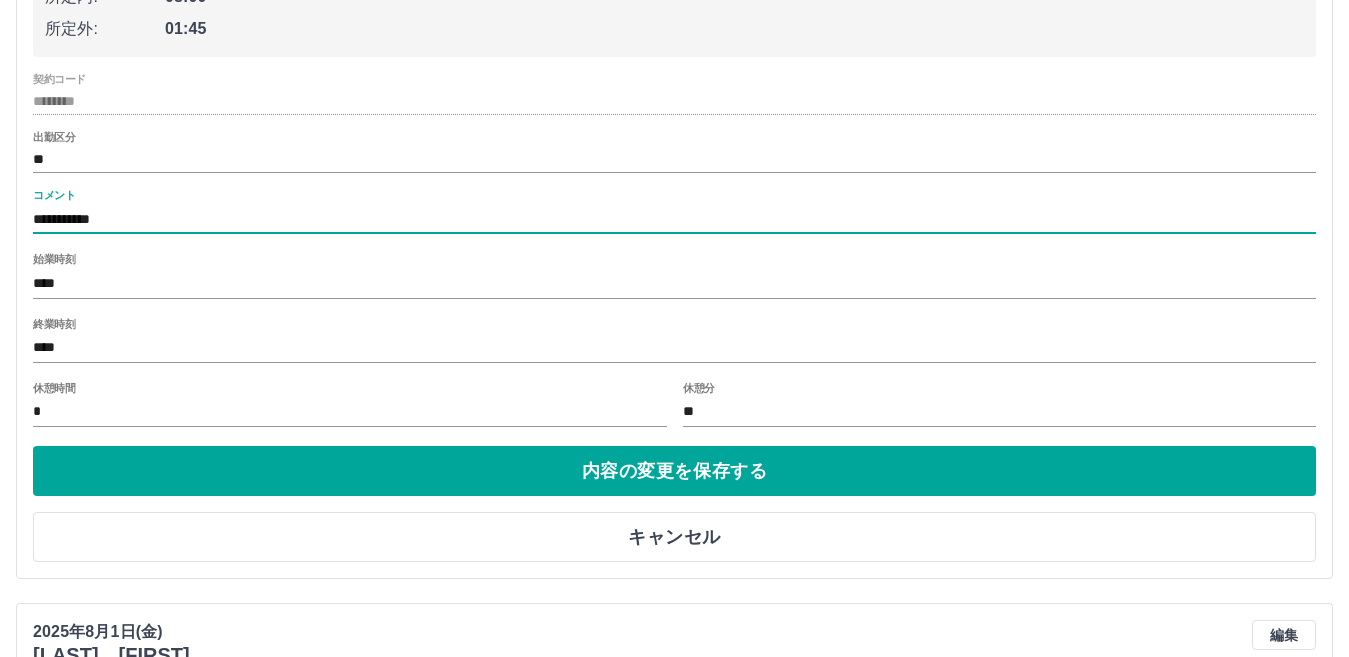 scroll, scrollTop: 500, scrollLeft: 0, axis: vertical 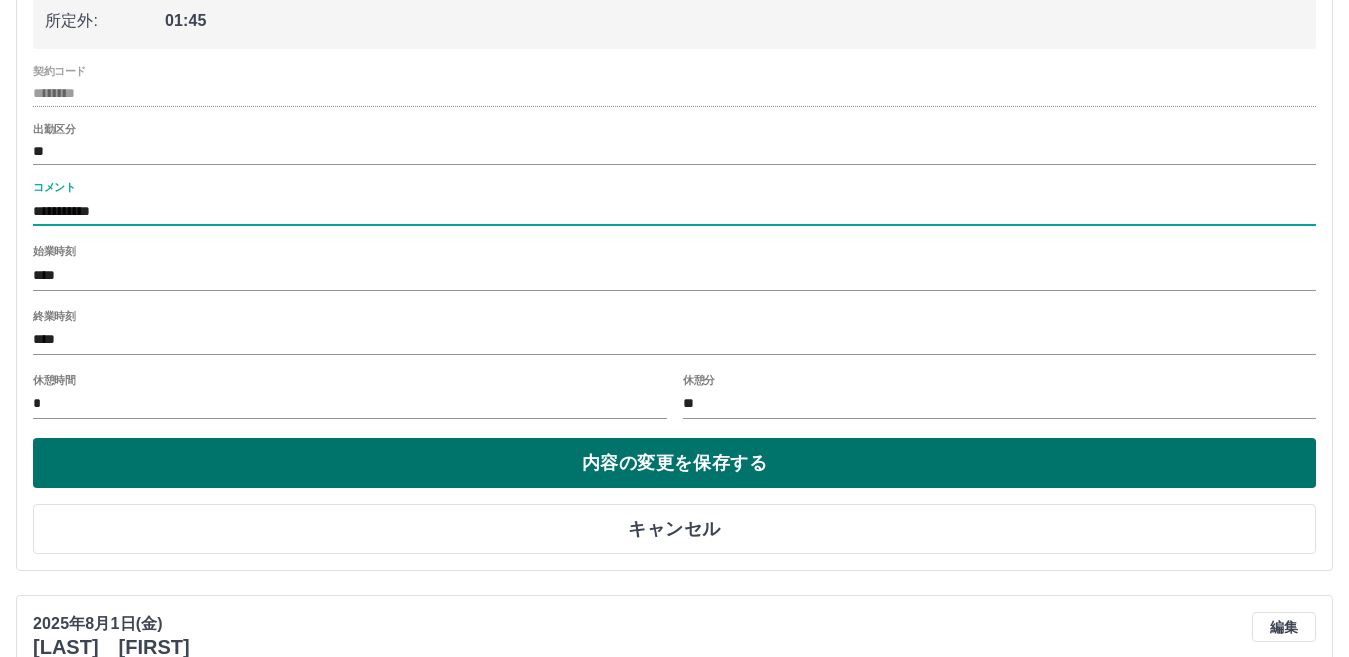type on "**********" 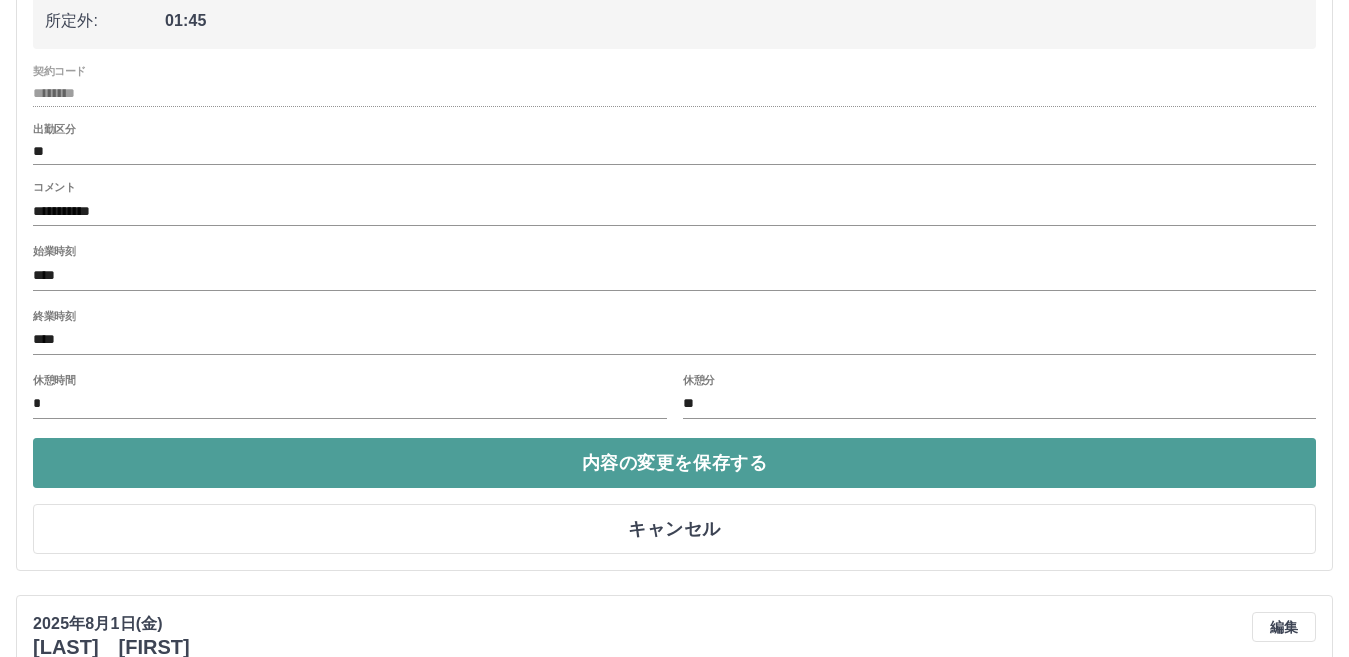 click on "内容の変更を保存する" at bounding box center (674, 463) 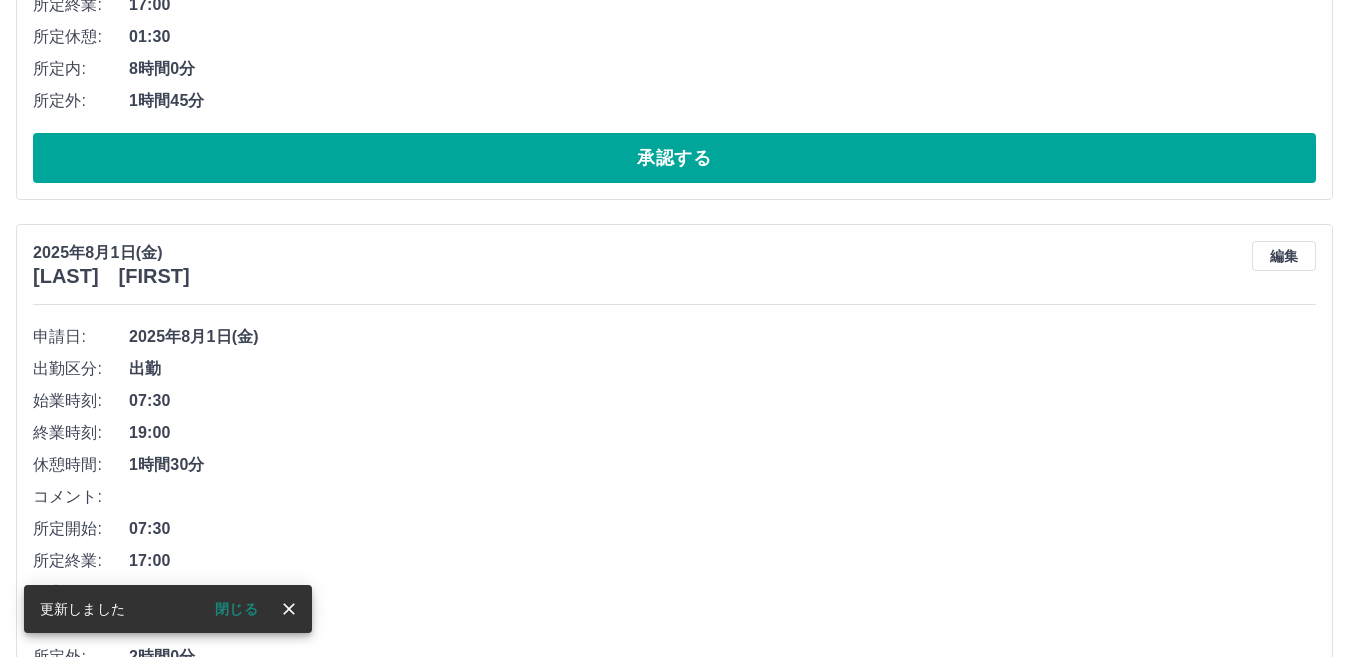 scroll, scrollTop: 693, scrollLeft: 0, axis: vertical 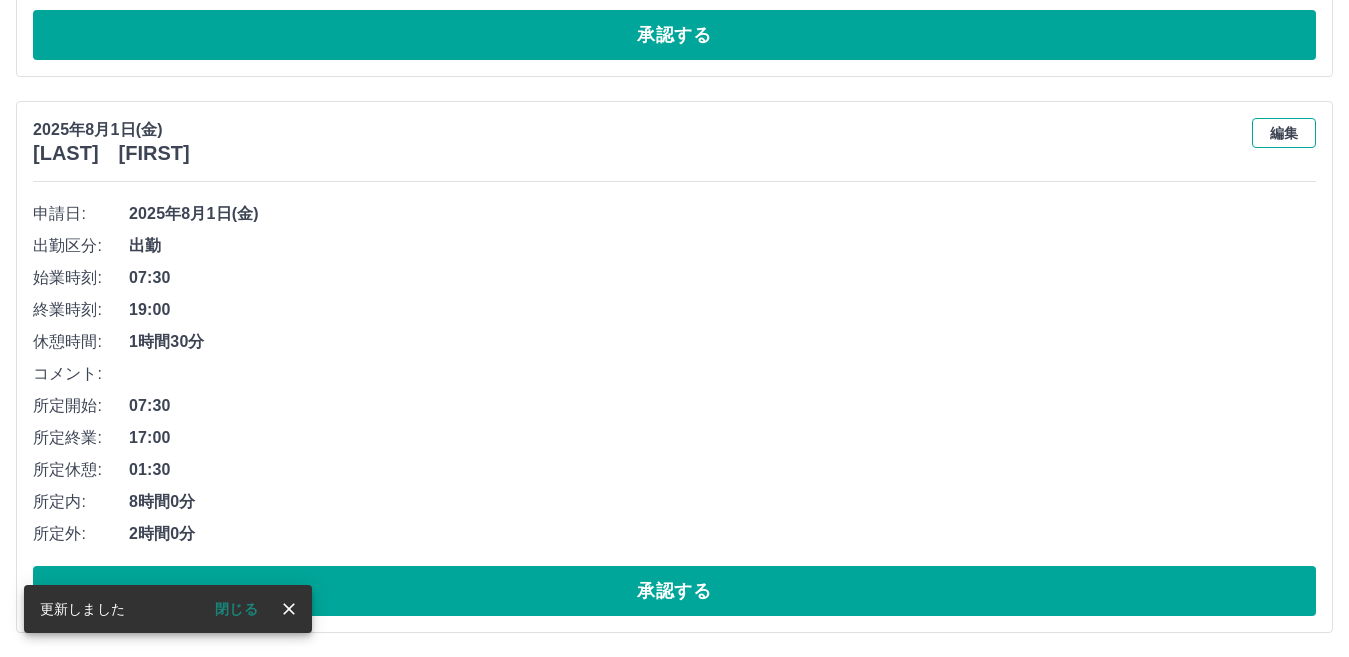 click on "編集" at bounding box center (1284, 133) 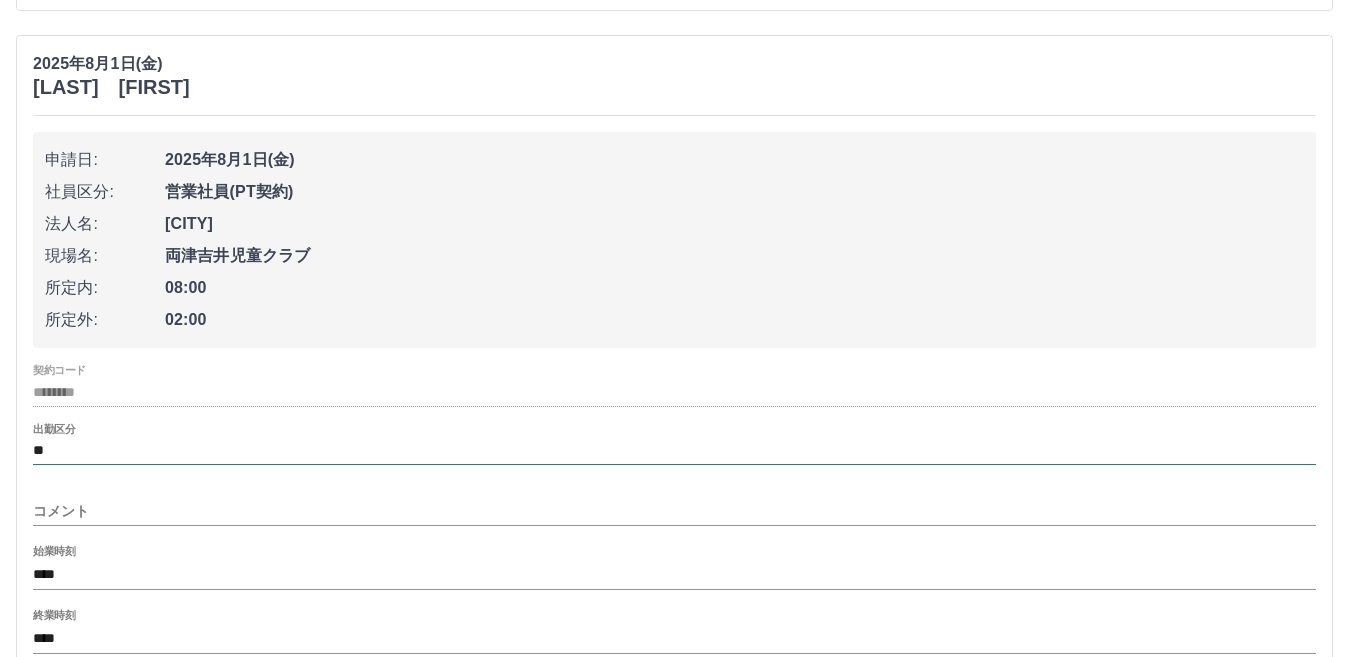 scroll, scrollTop: 793, scrollLeft: 0, axis: vertical 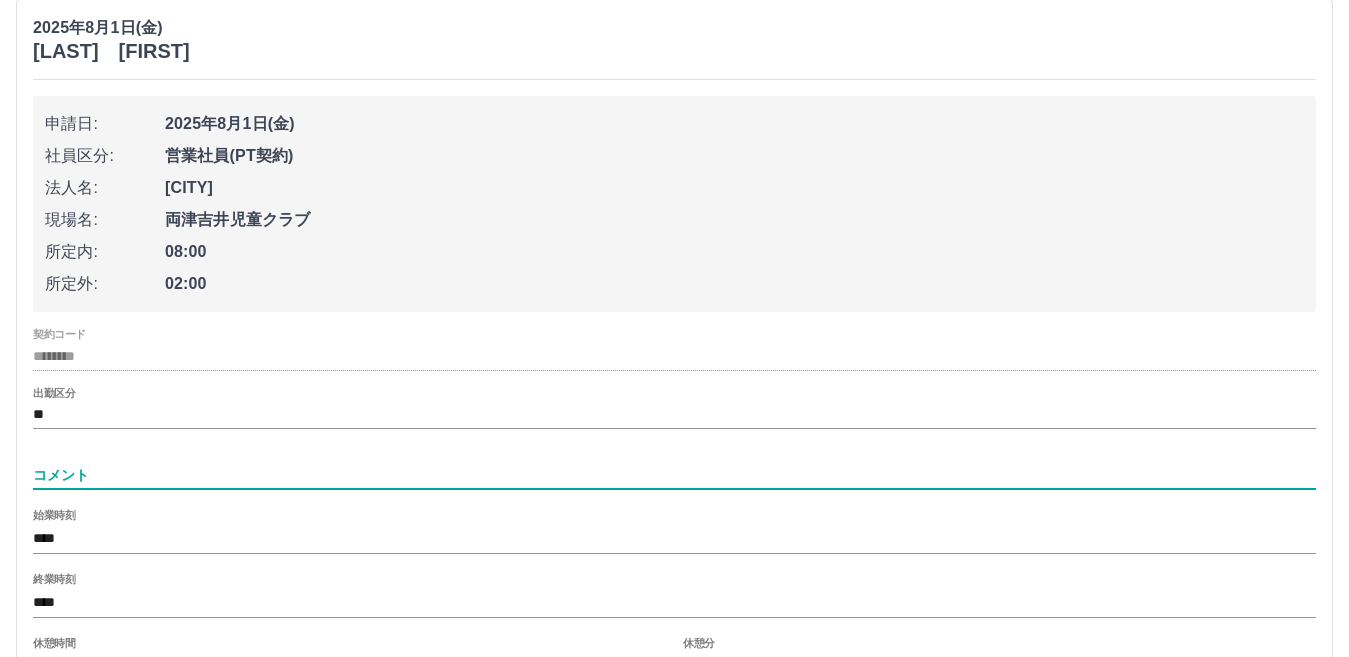 click on "コメント" at bounding box center (674, 475) 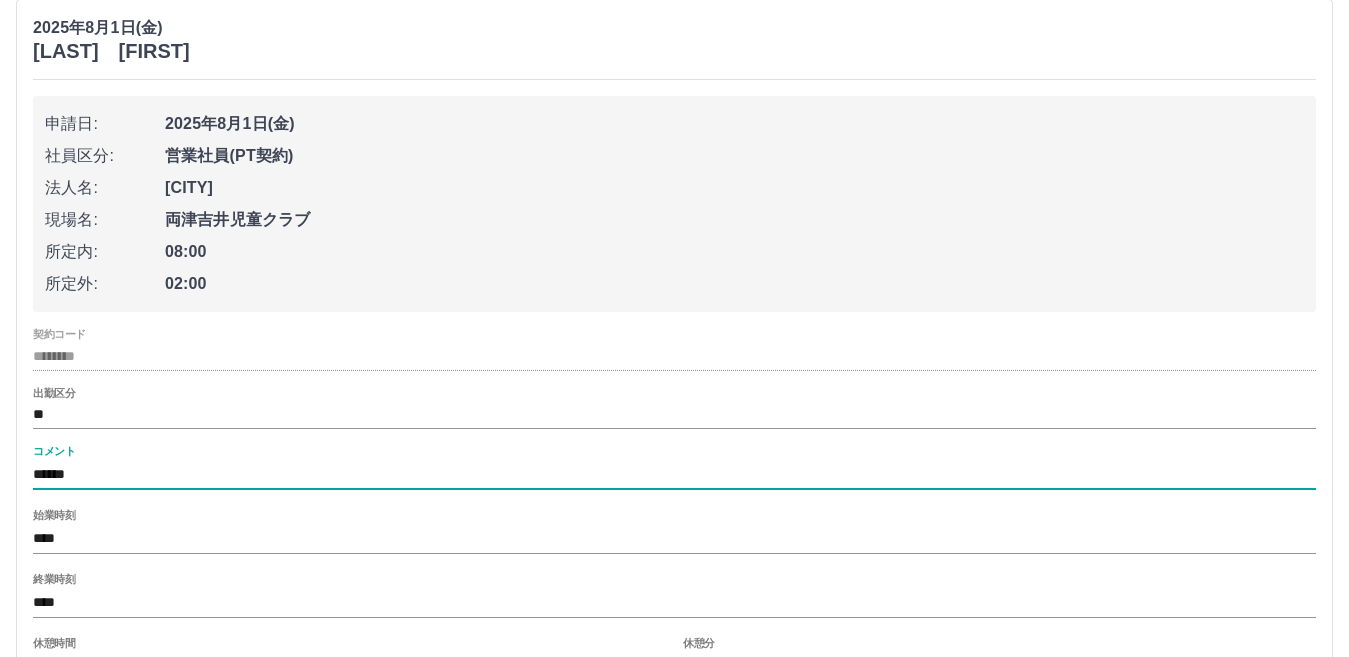 type on "******" 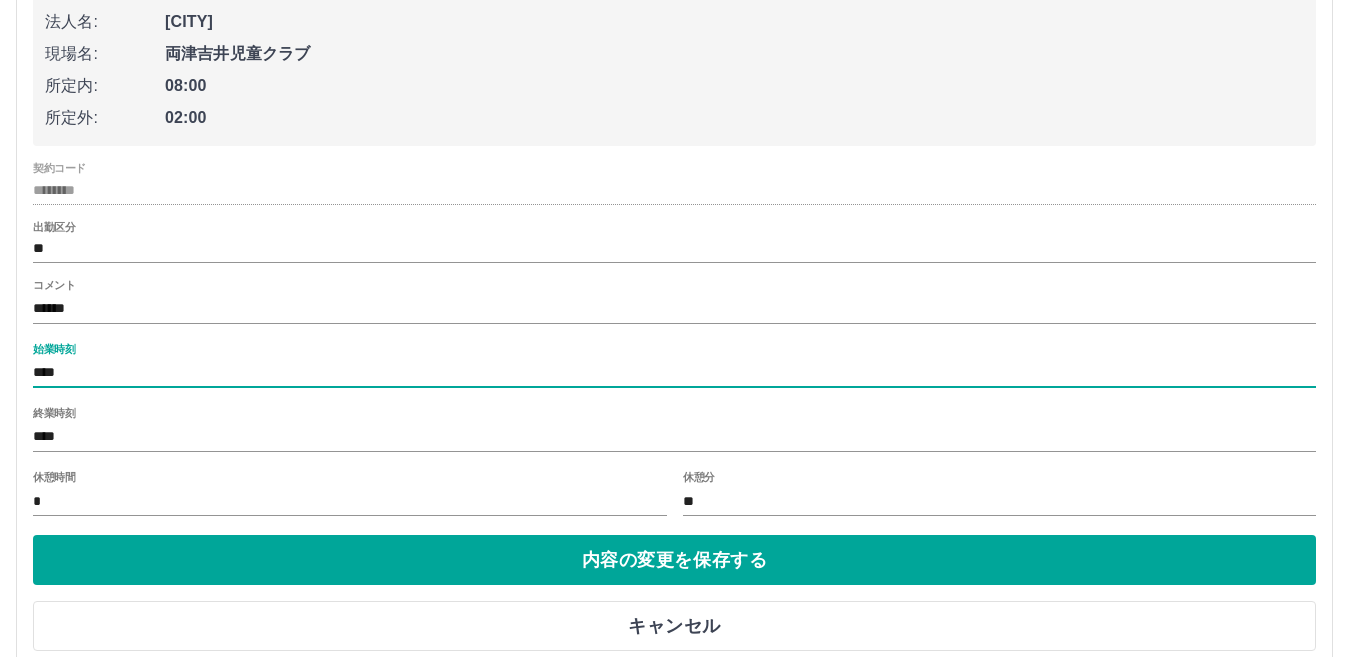 scroll, scrollTop: 993, scrollLeft: 0, axis: vertical 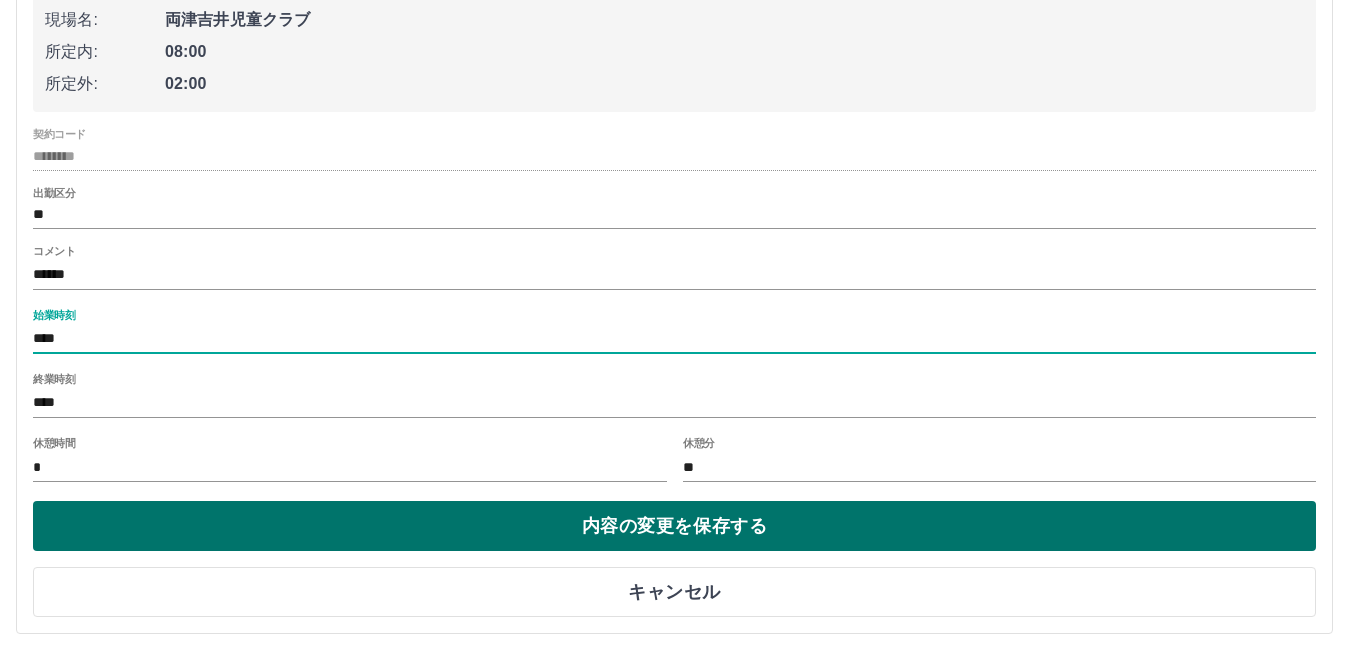 click on "内容の変更を保存する" at bounding box center (674, 526) 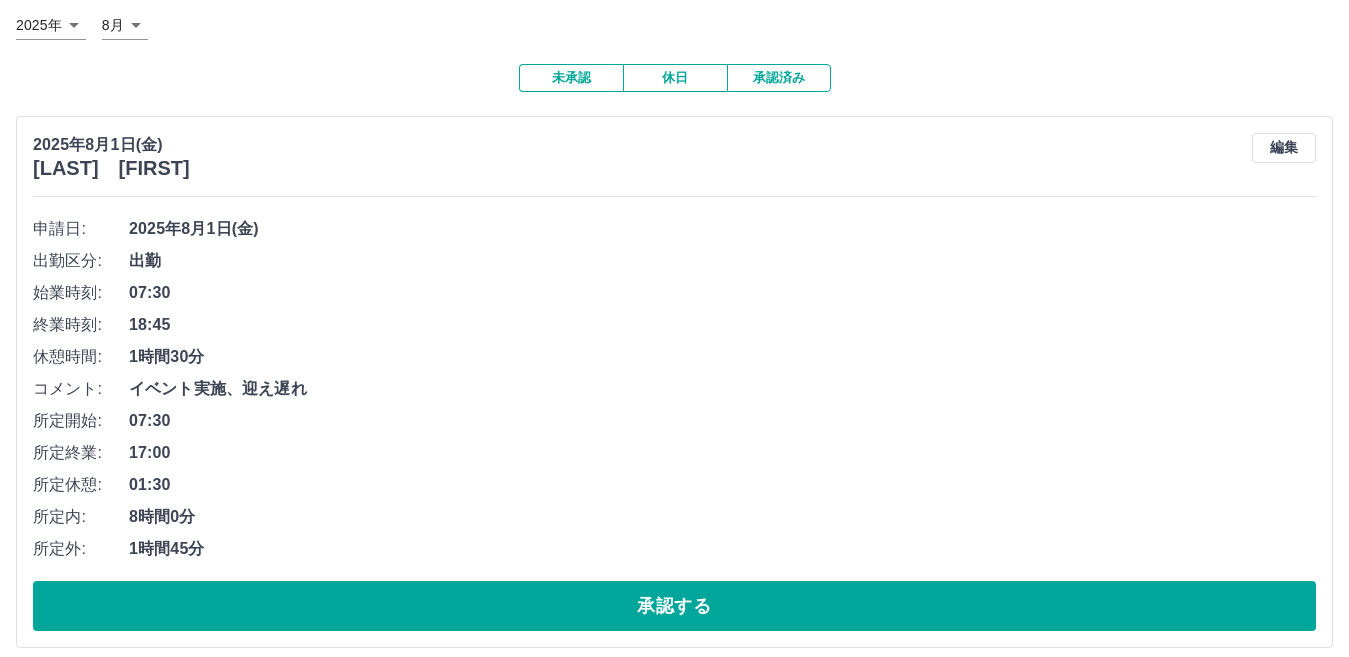 scroll, scrollTop: 300, scrollLeft: 0, axis: vertical 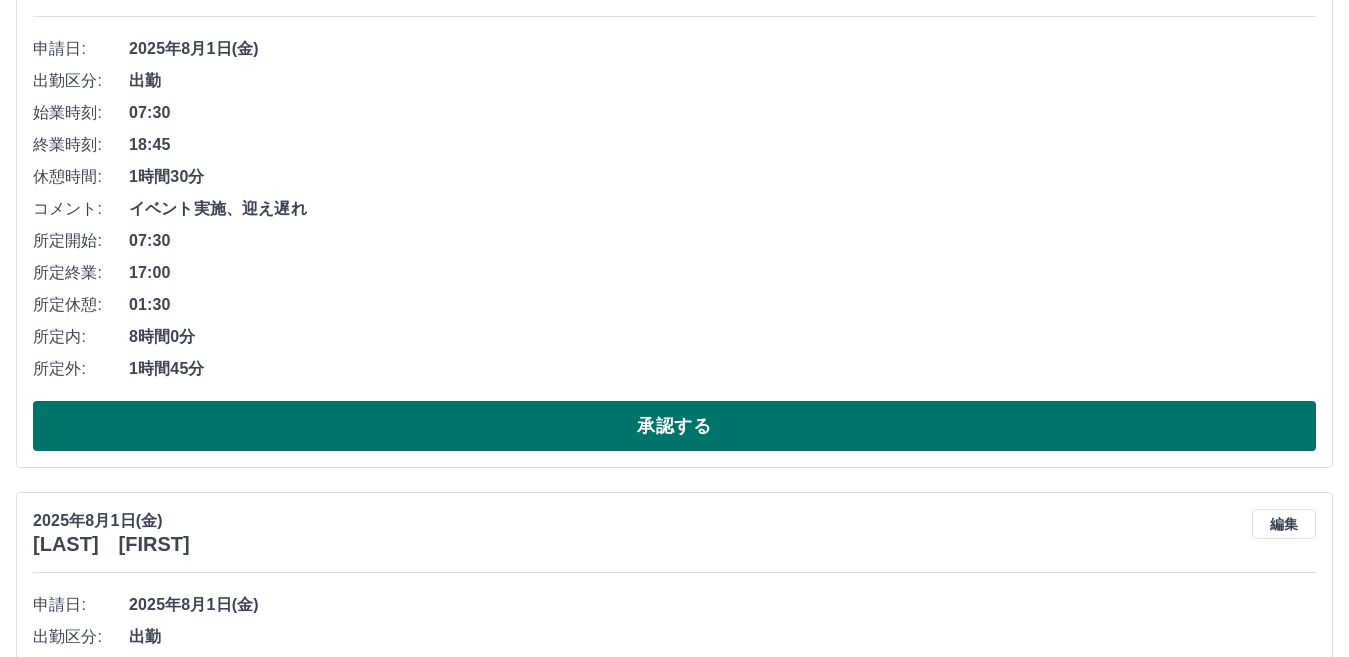 click on "承認する" at bounding box center (674, 426) 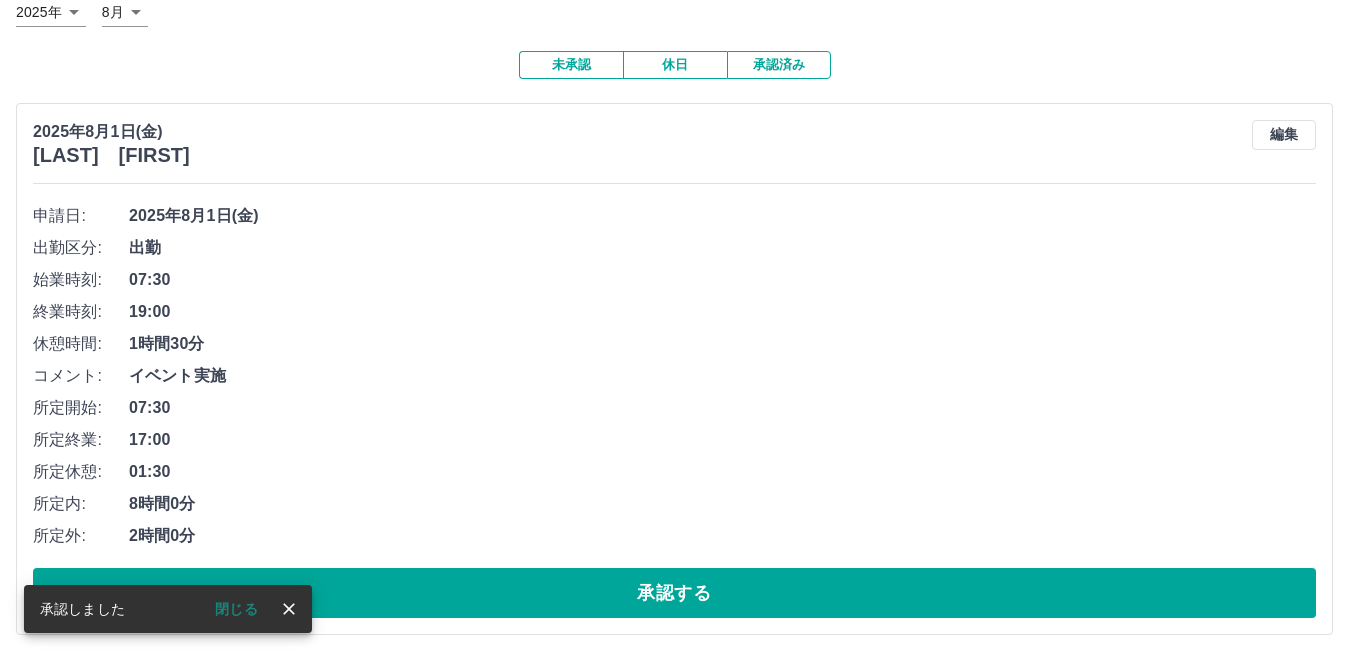 scroll, scrollTop: 137, scrollLeft: 0, axis: vertical 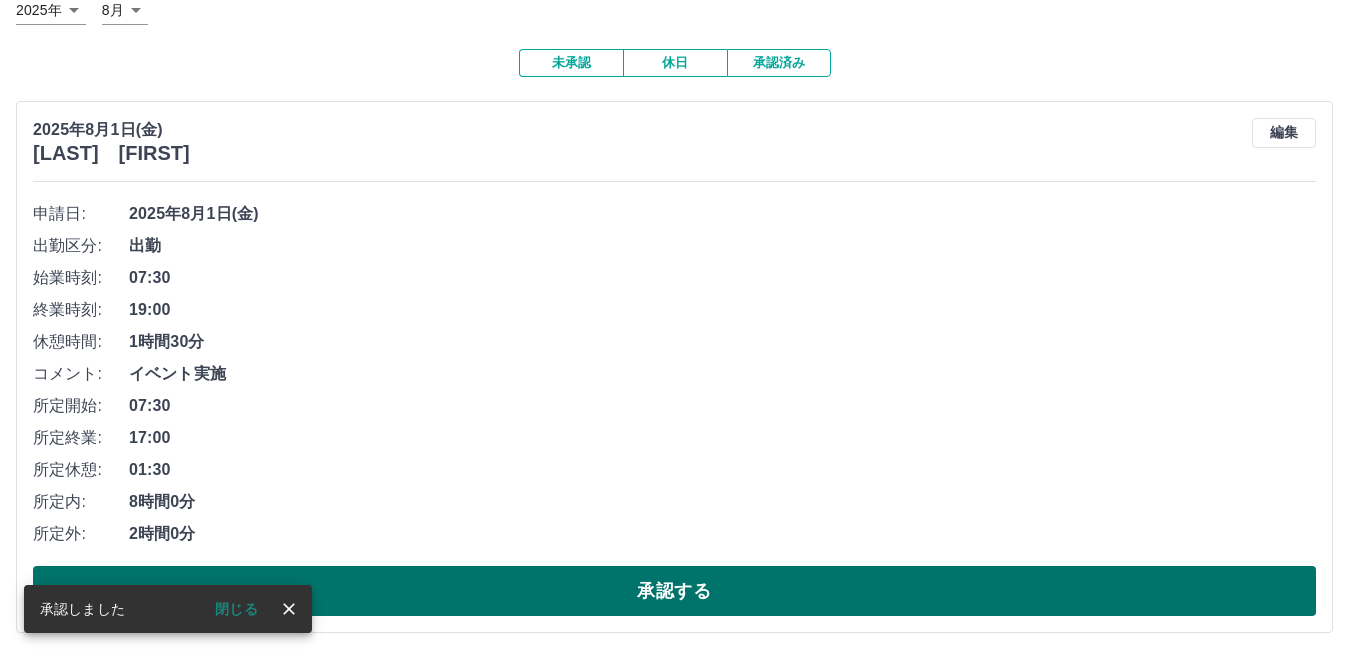click on "承認する" at bounding box center [674, 591] 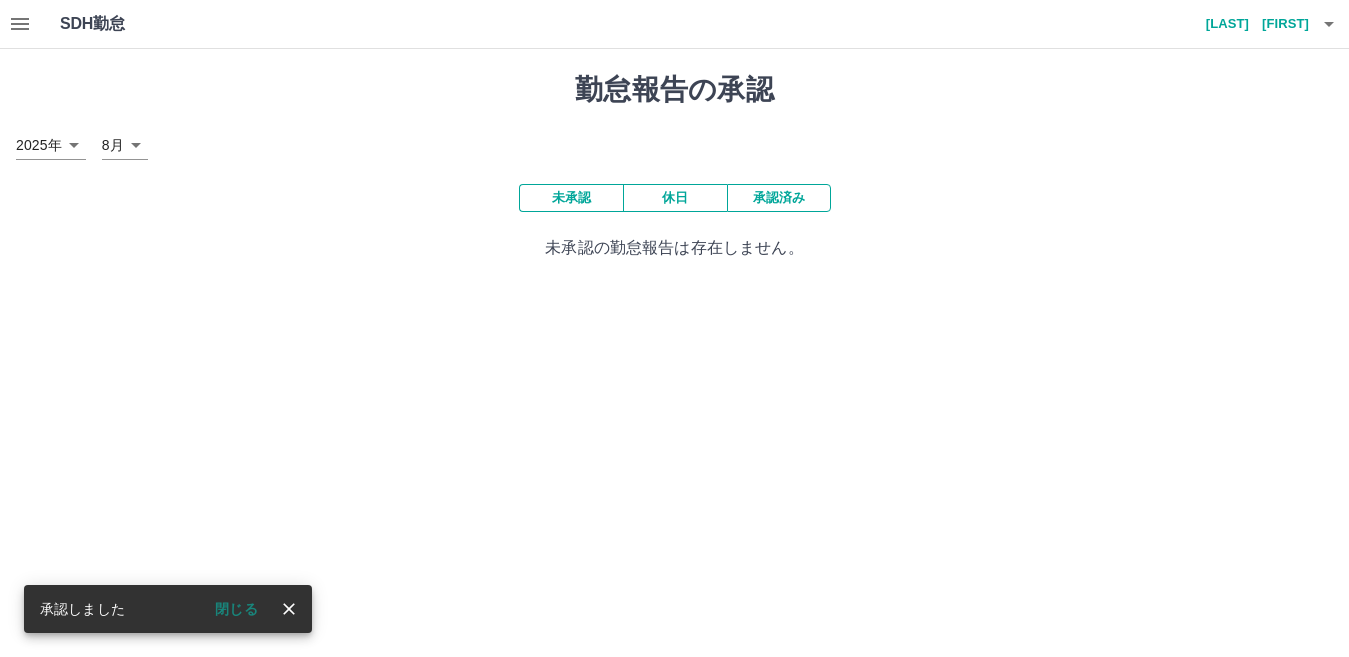scroll, scrollTop: 0, scrollLeft: 0, axis: both 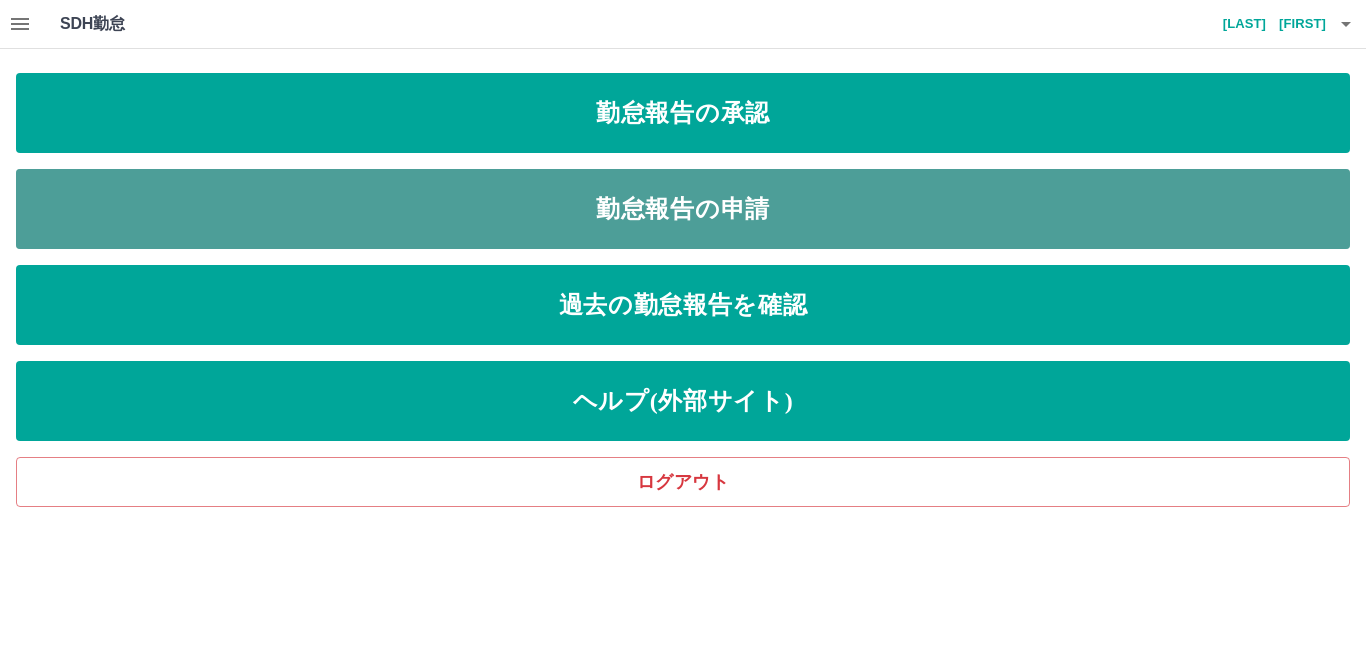 click on "勤怠報告の申請" at bounding box center [683, 209] 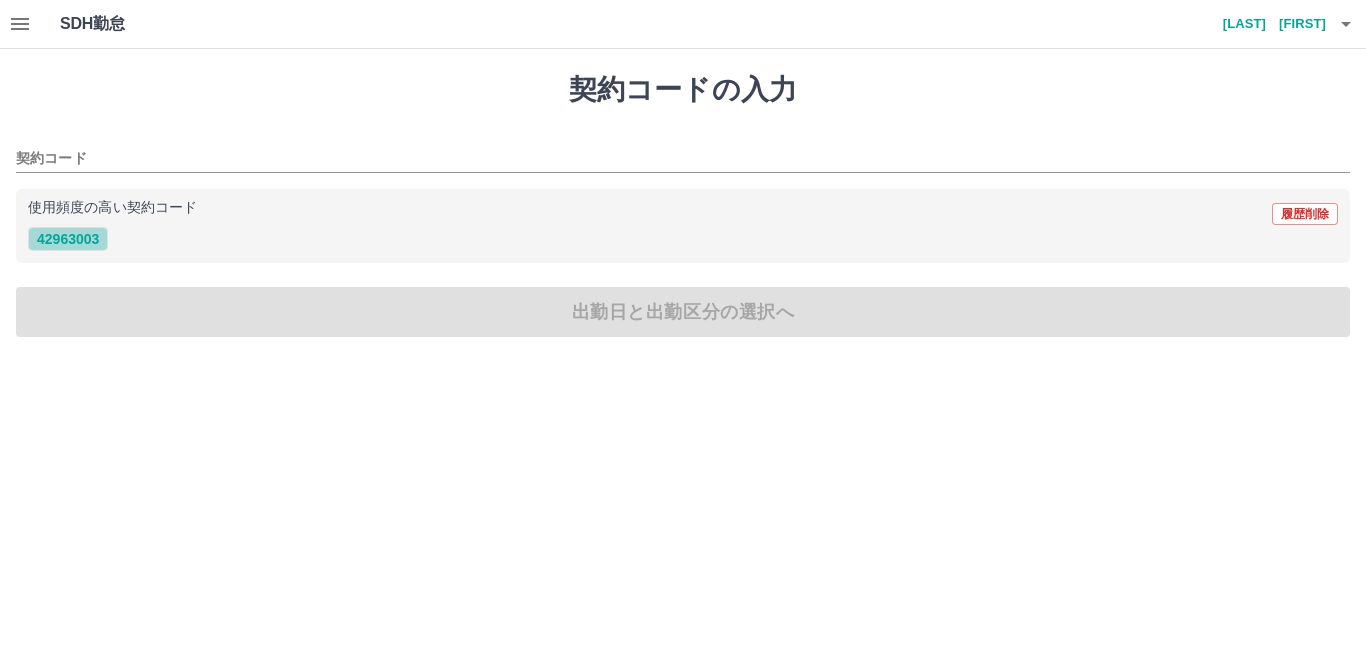 click on "42963003" at bounding box center (68, 239) 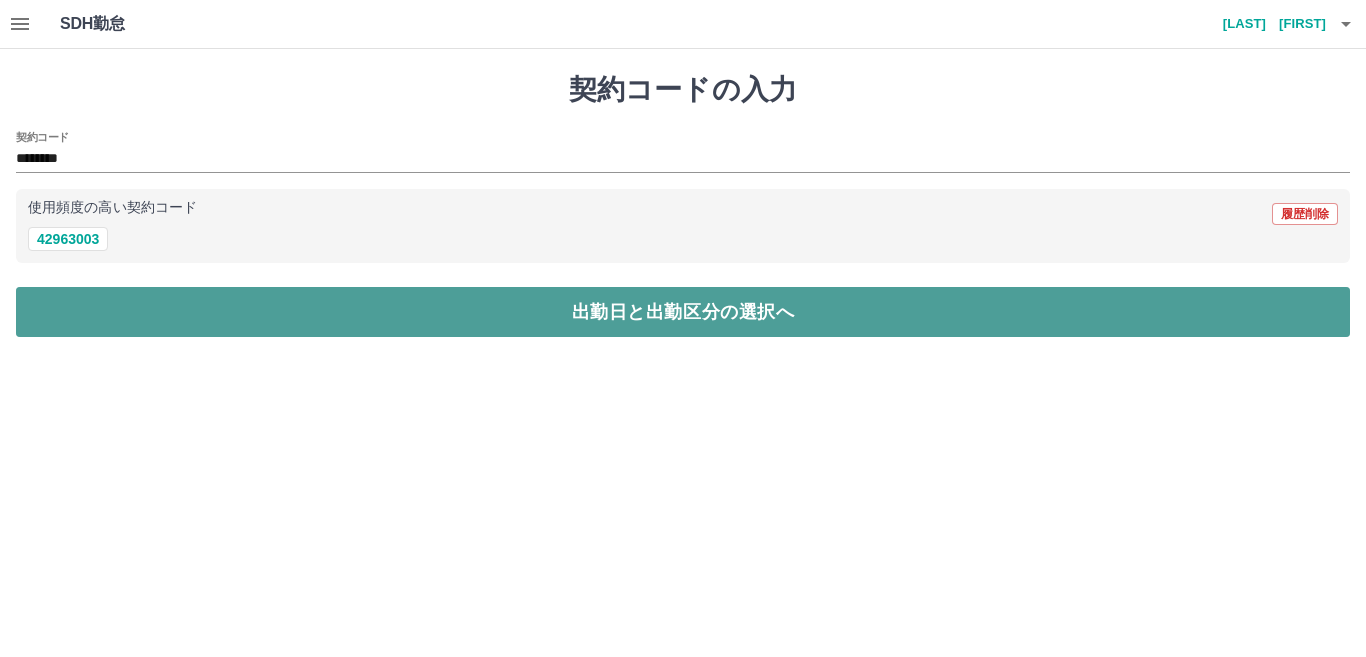 click on "出勤日と出勤区分の選択へ" at bounding box center [683, 312] 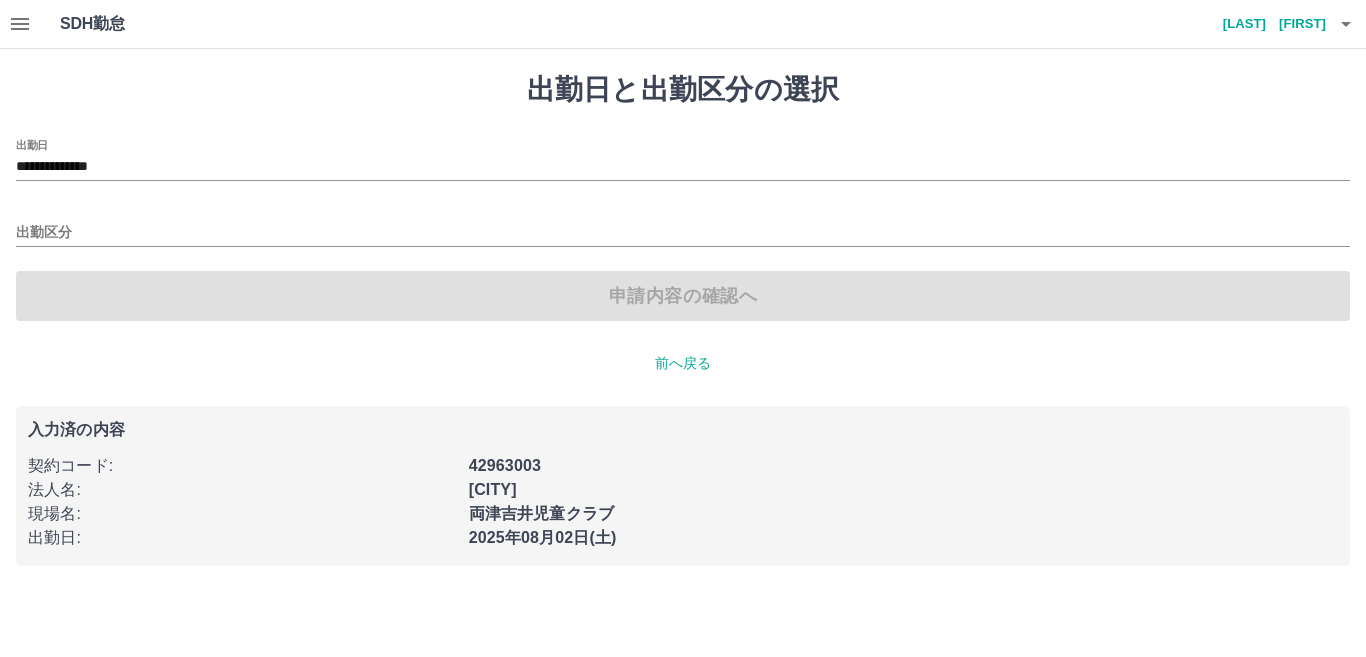 click on "出勤区分" at bounding box center [683, 226] 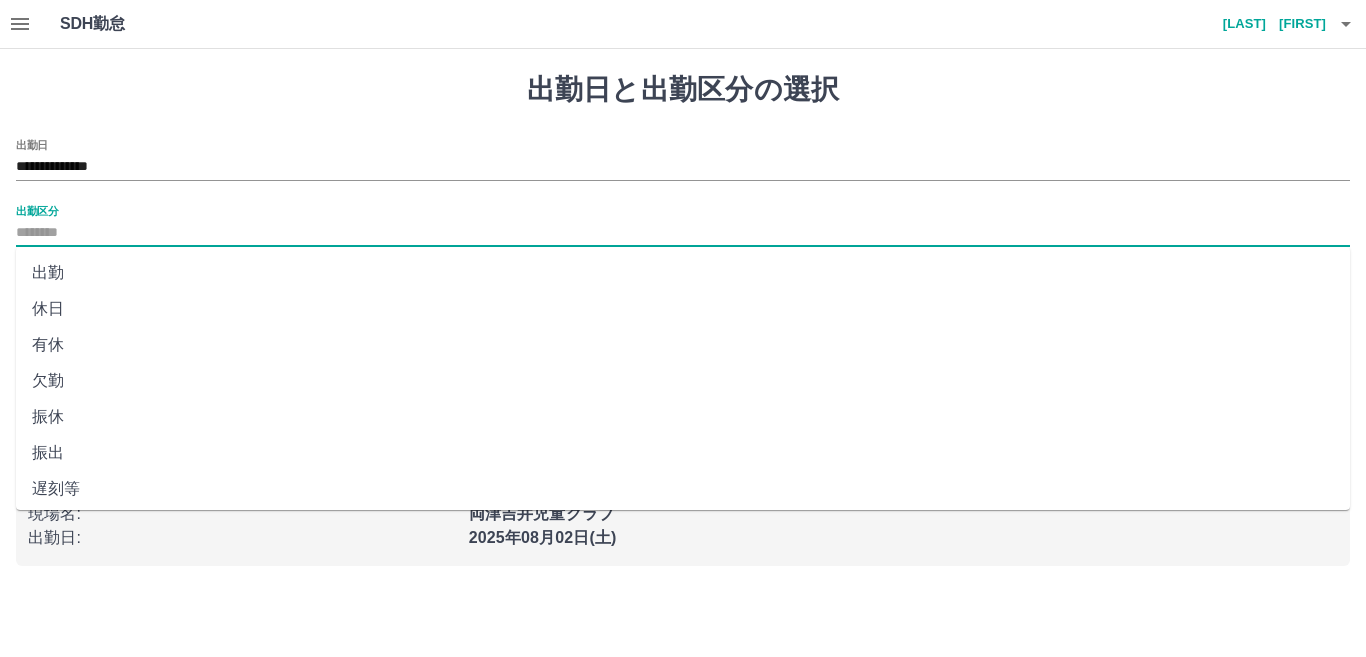 click on "出勤区分" at bounding box center (683, 233) 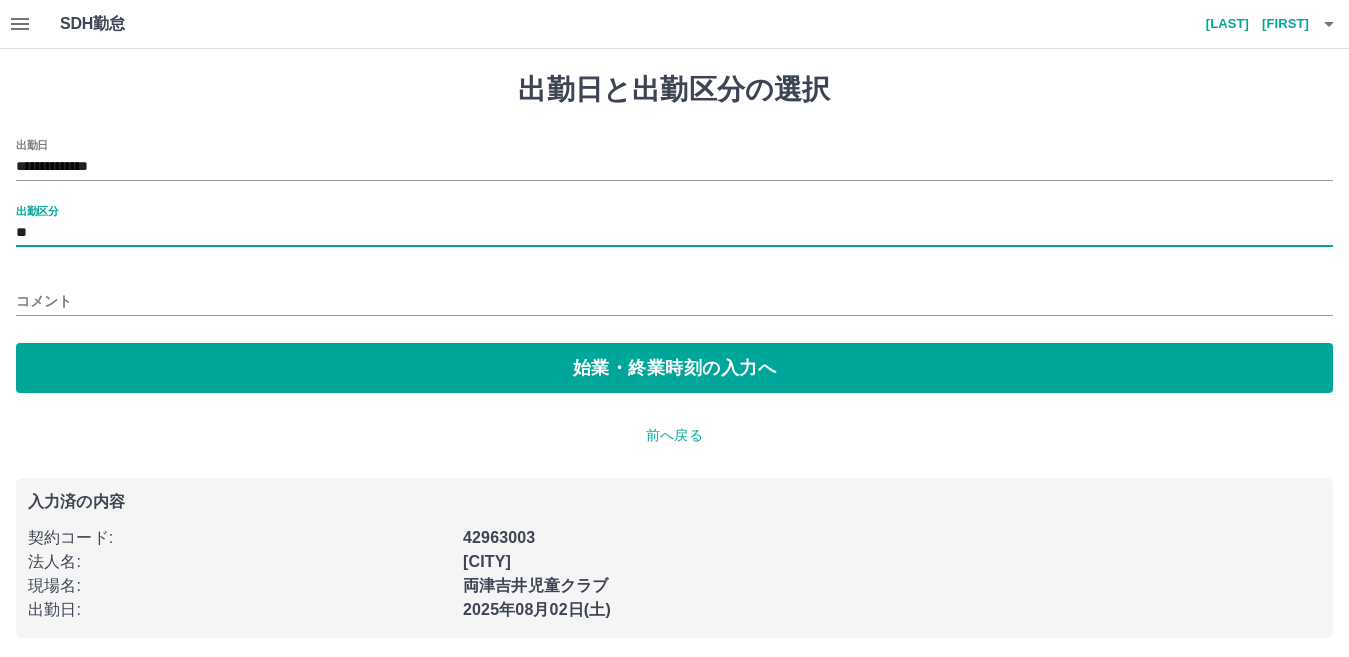 click on "コメント" at bounding box center [674, 301] 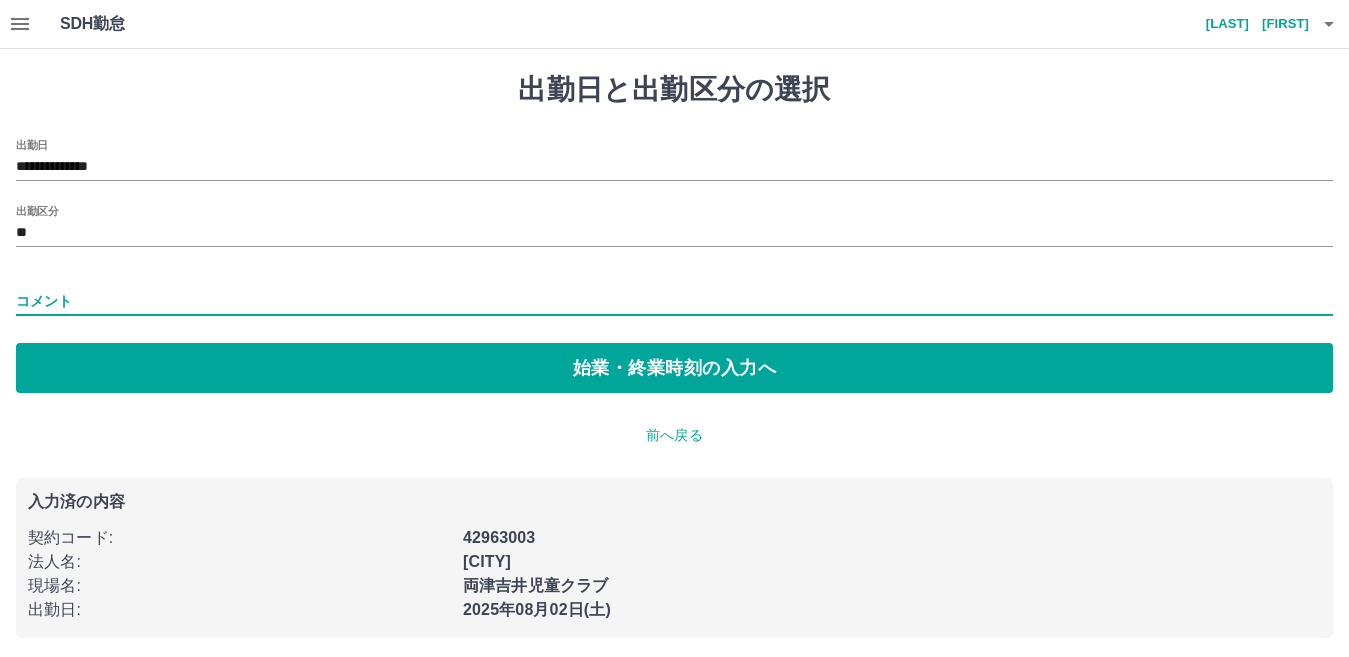 type on "********" 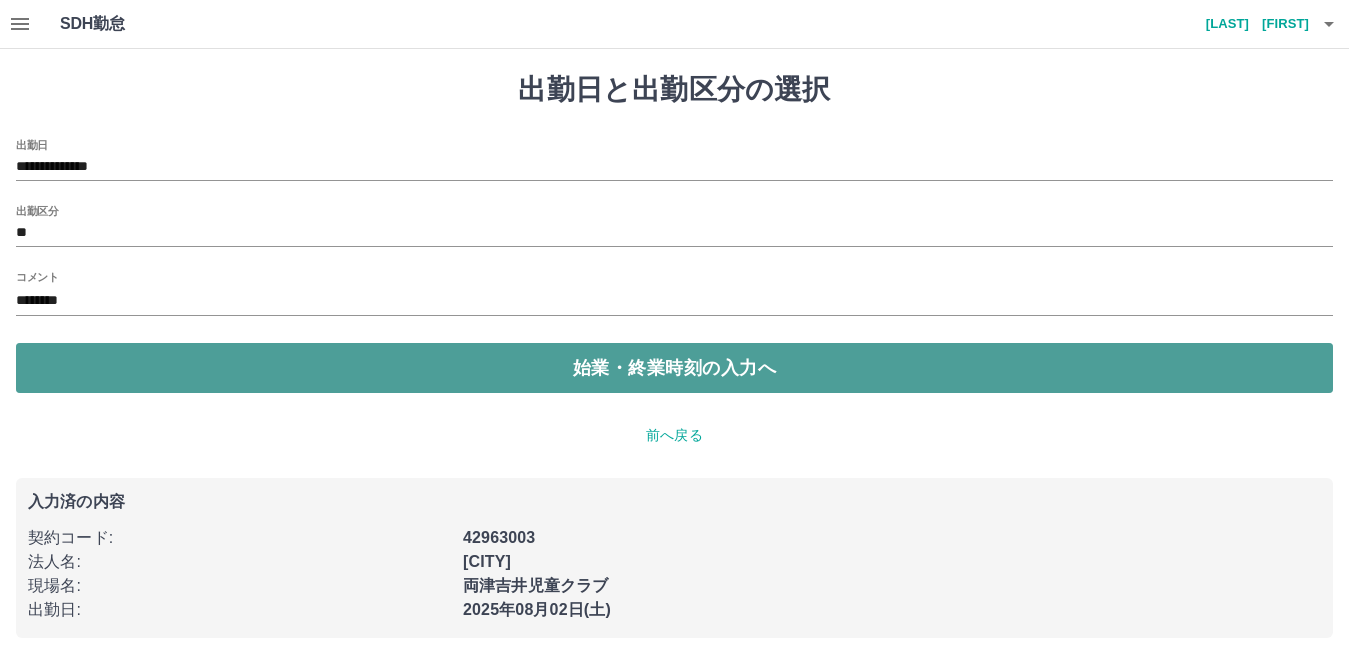 click on "始業・終業時刻の入力へ" at bounding box center [674, 368] 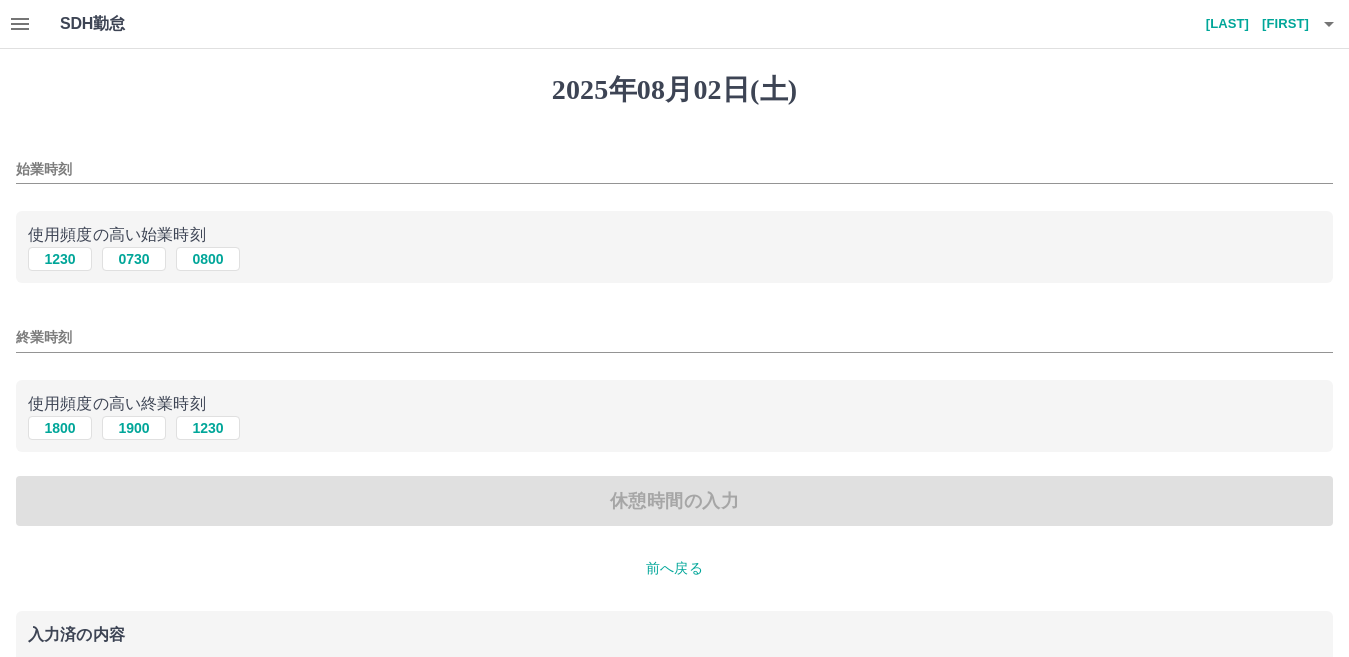 click on "始業時刻" at bounding box center (674, 169) 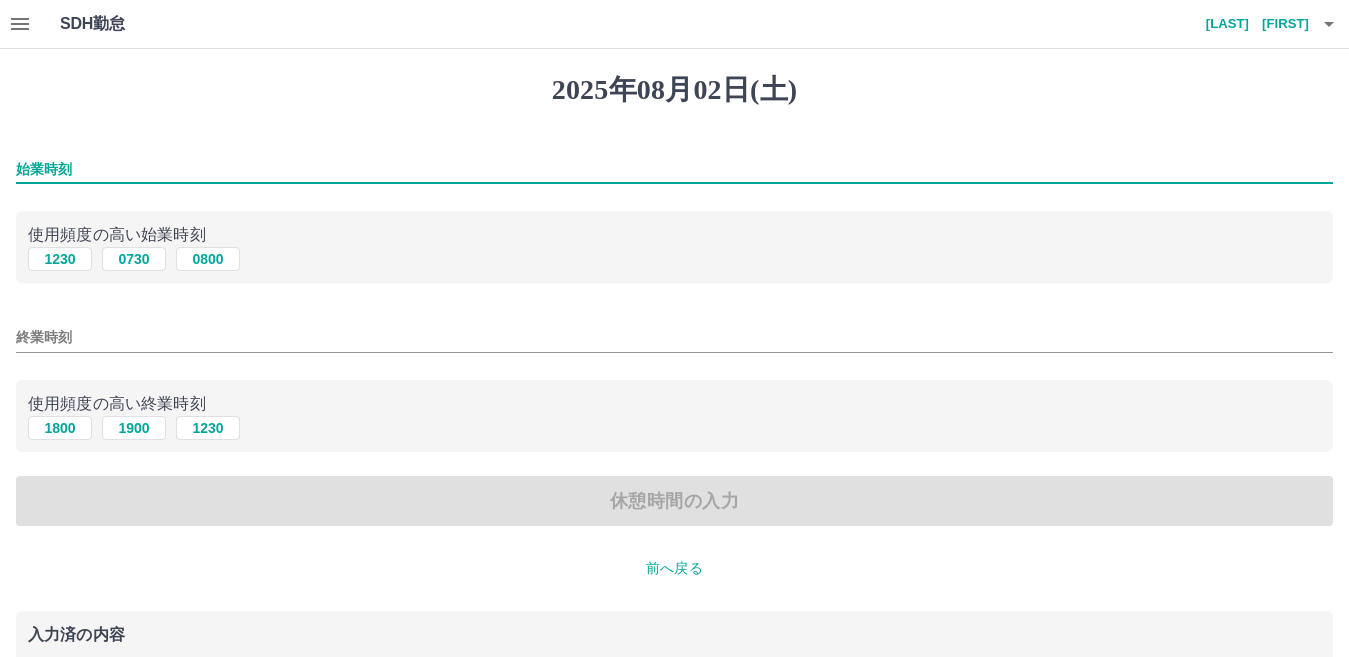 type on "****" 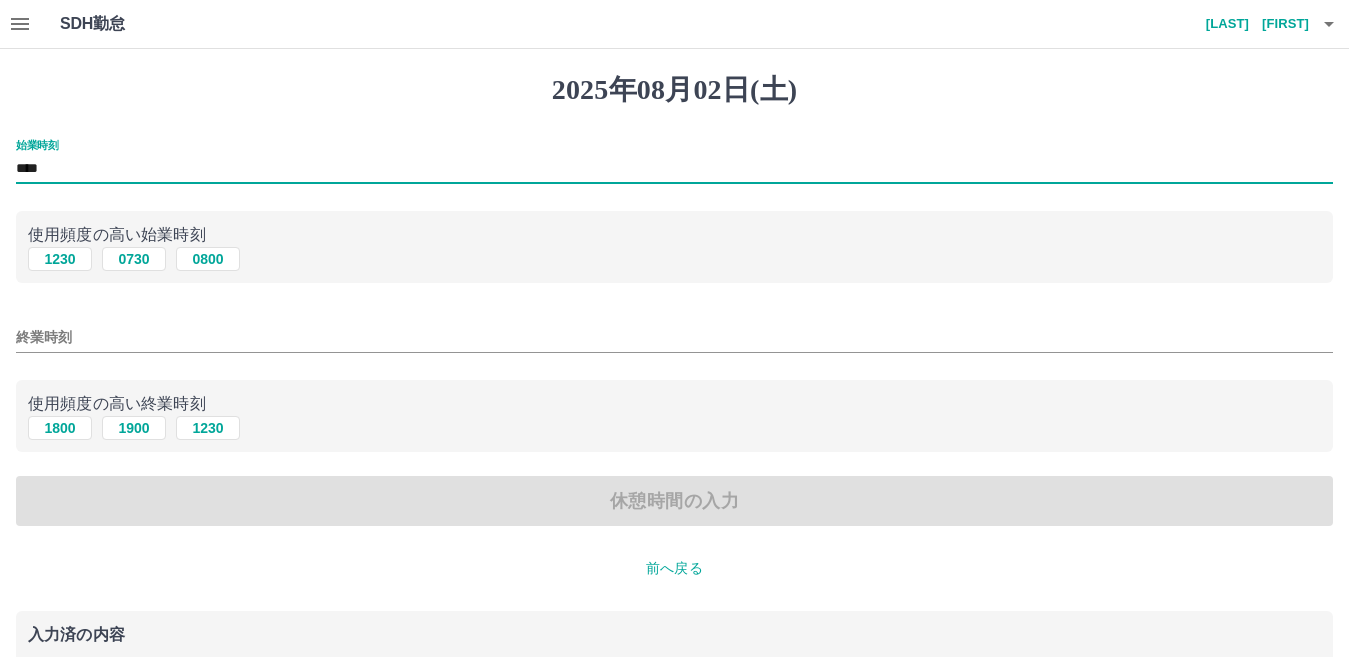 click on "終業時刻" at bounding box center [674, 337] 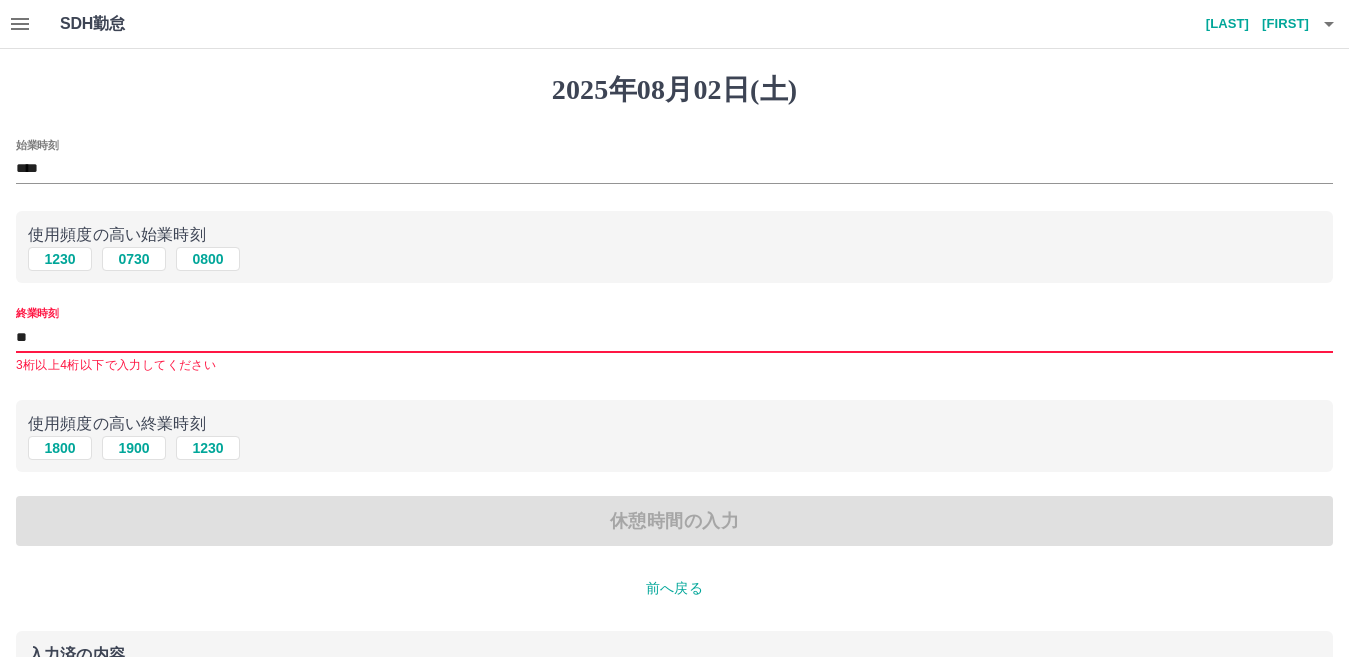 type on "****" 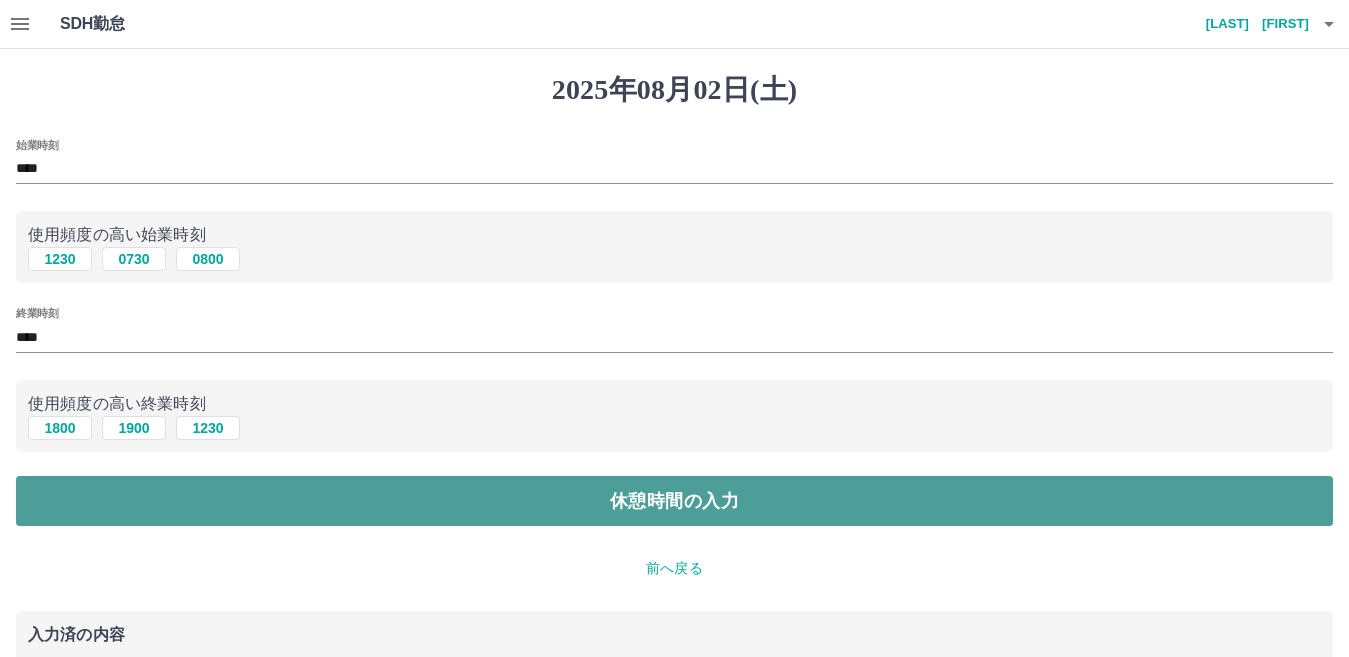 click on "休憩時間の入力" at bounding box center (674, 501) 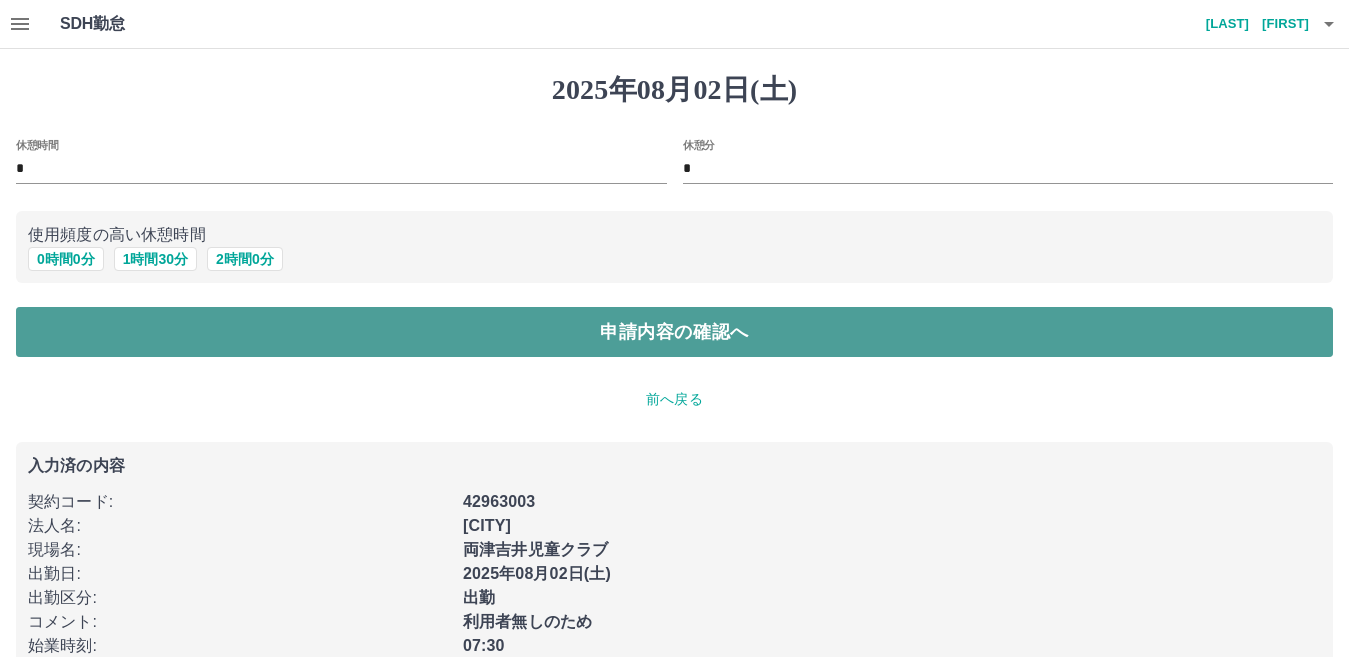 click on "申請内容の確認へ" at bounding box center (674, 332) 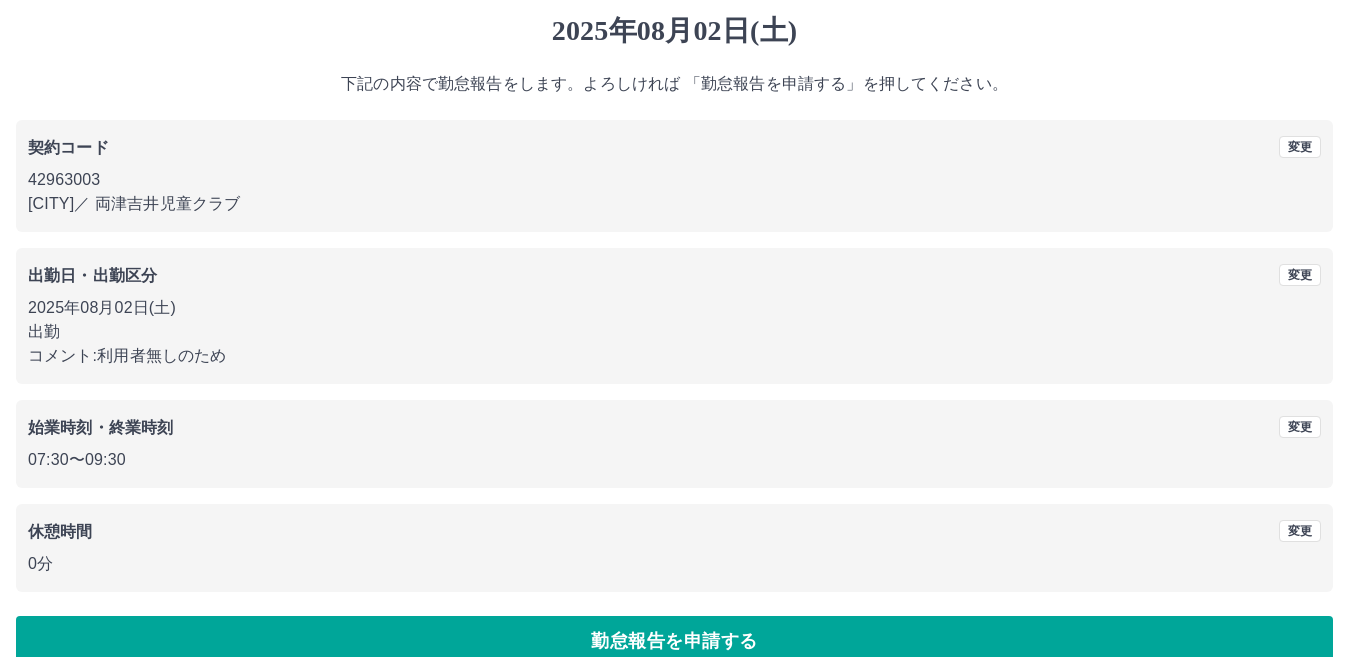 scroll, scrollTop: 92, scrollLeft: 0, axis: vertical 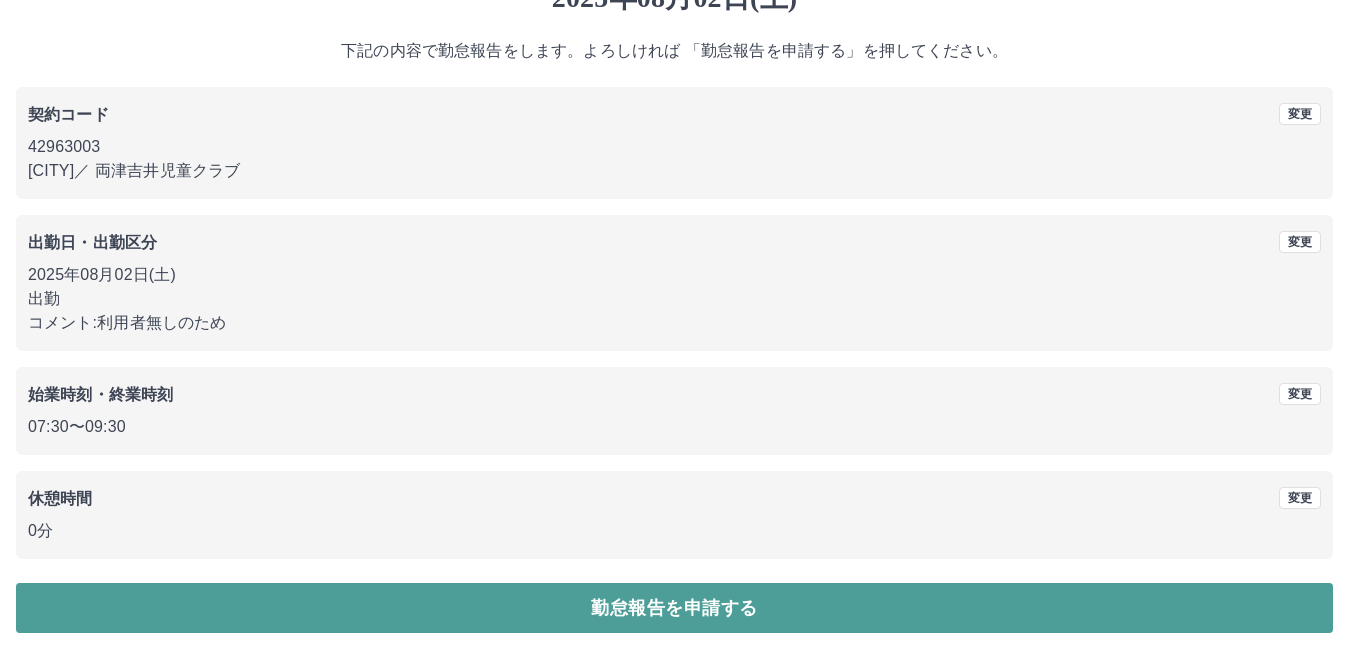 click on "勤怠報告を申請する" at bounding box center [674, 608] 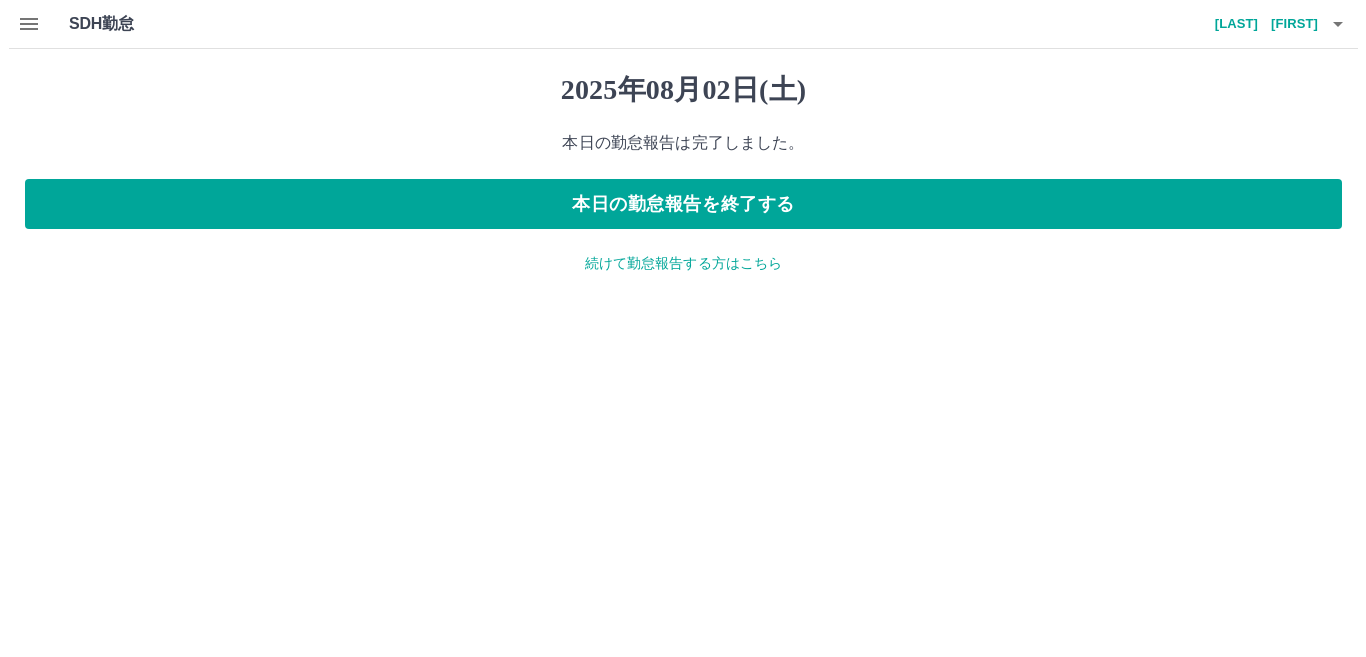 scroll, scrollTop: 0, scrollLeft: 0, axis: both 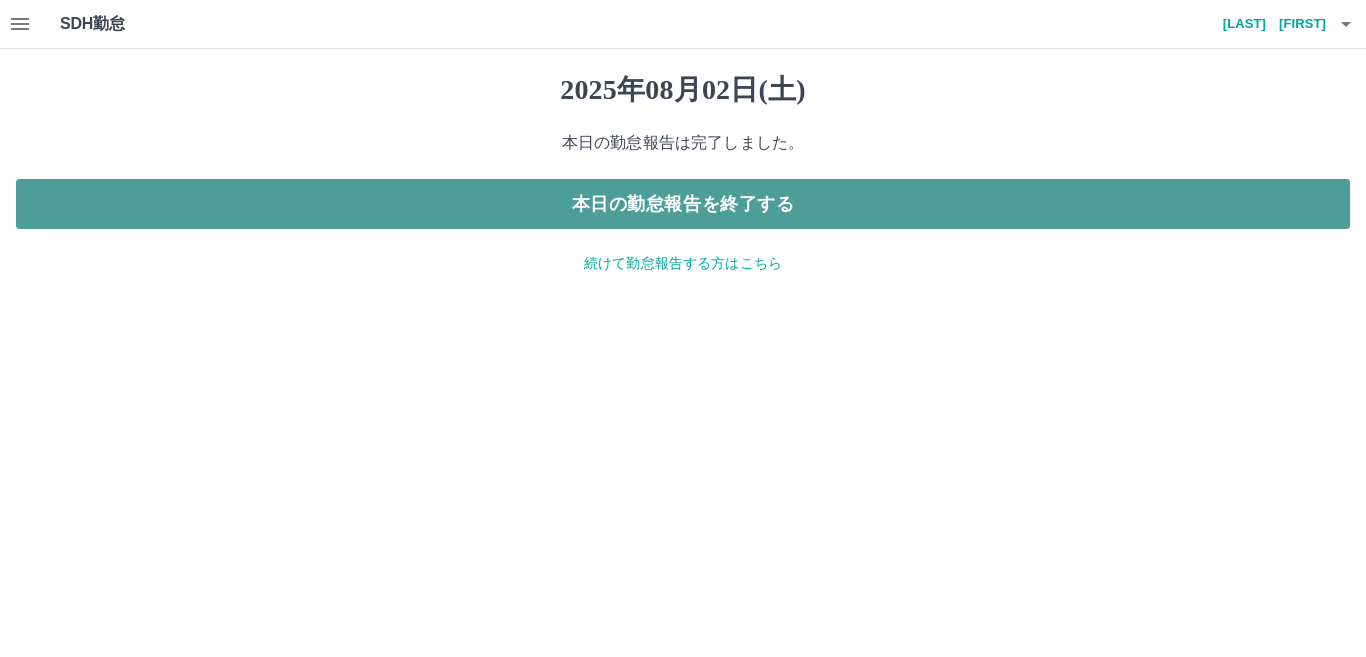 click on "本日の勤怠報告を終了する" at bounding box center (683, 204) 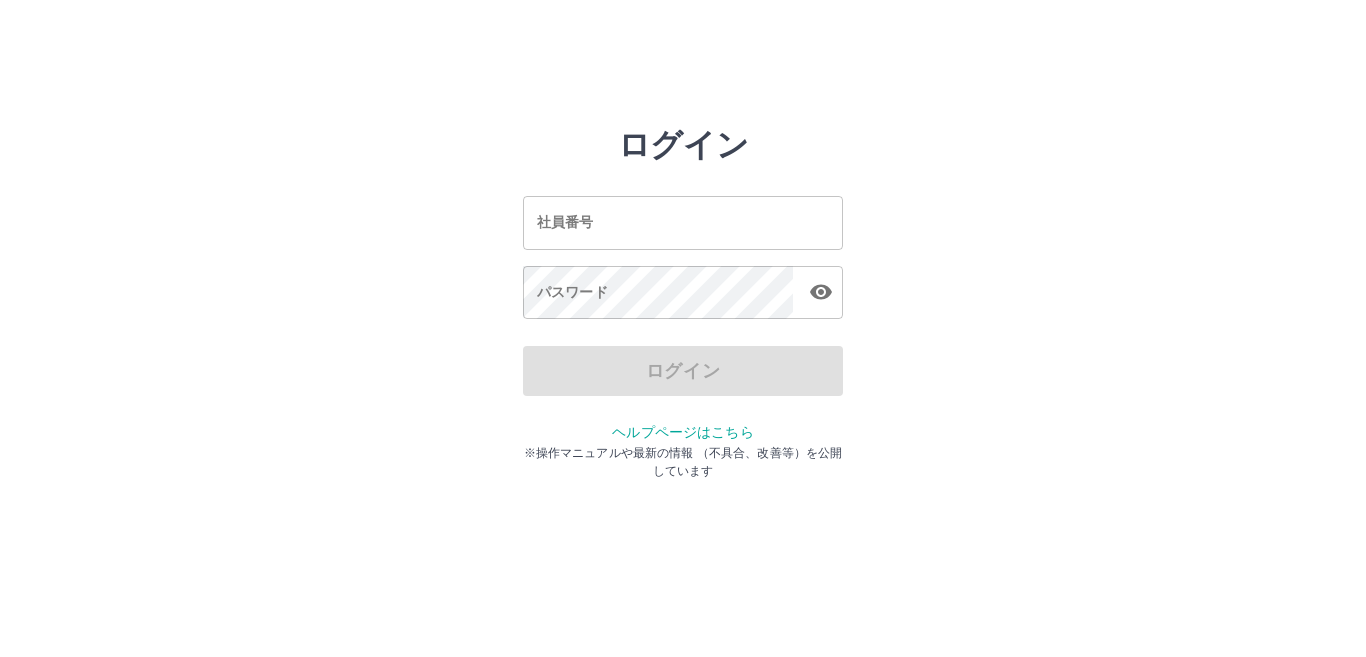 scroll, scrollTop: 0, scrollLeft: 0, axis: both 